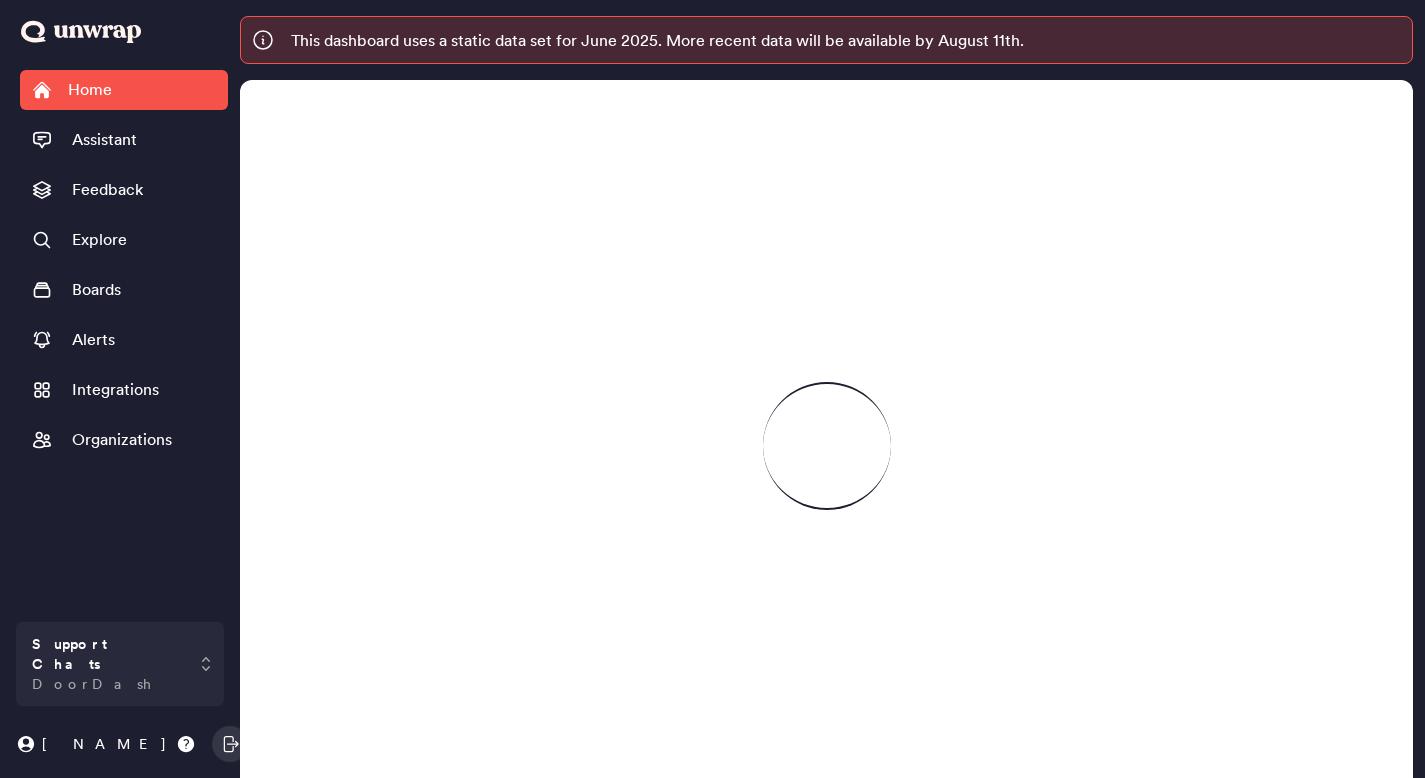 scroll, scrollTop: 0, scrollLeft: 0, axis: both 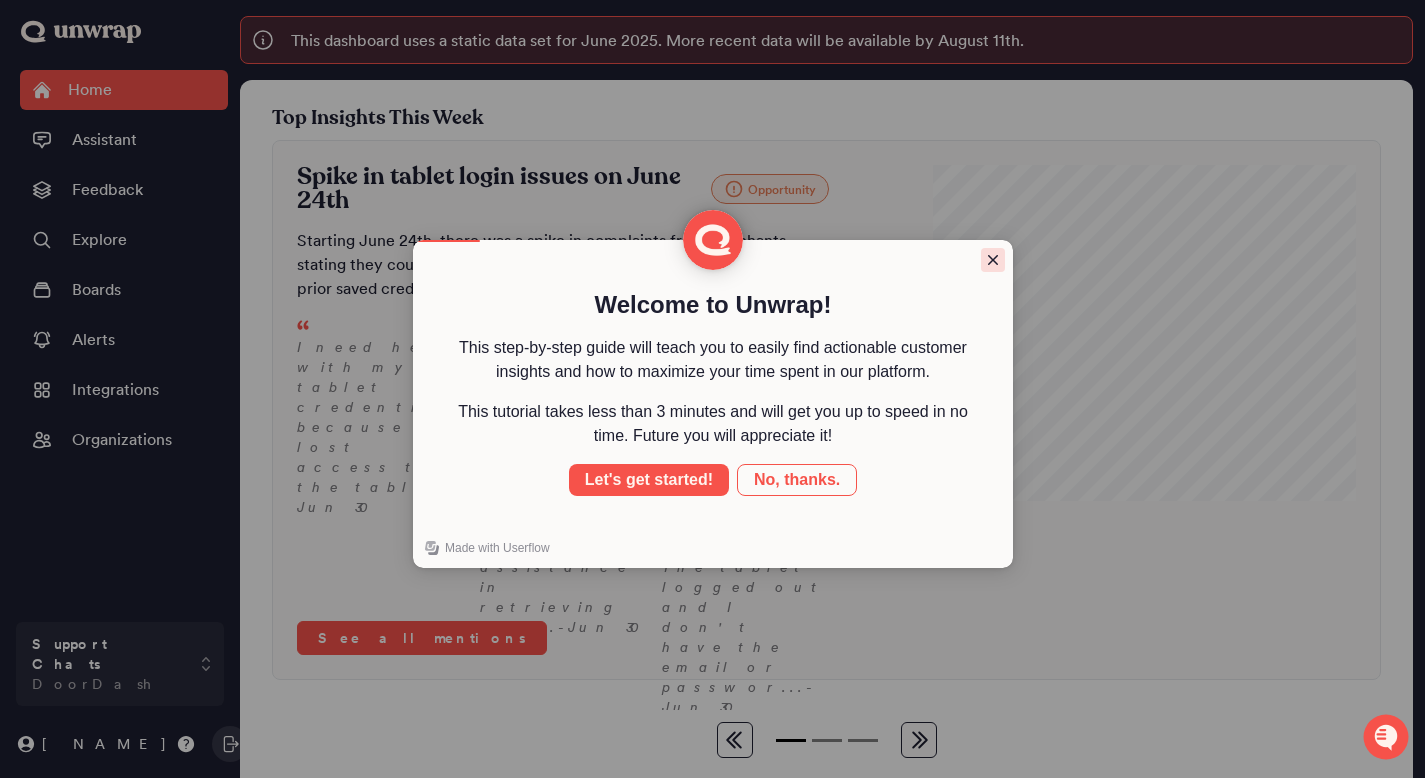 click at bounding box center (993, 260) 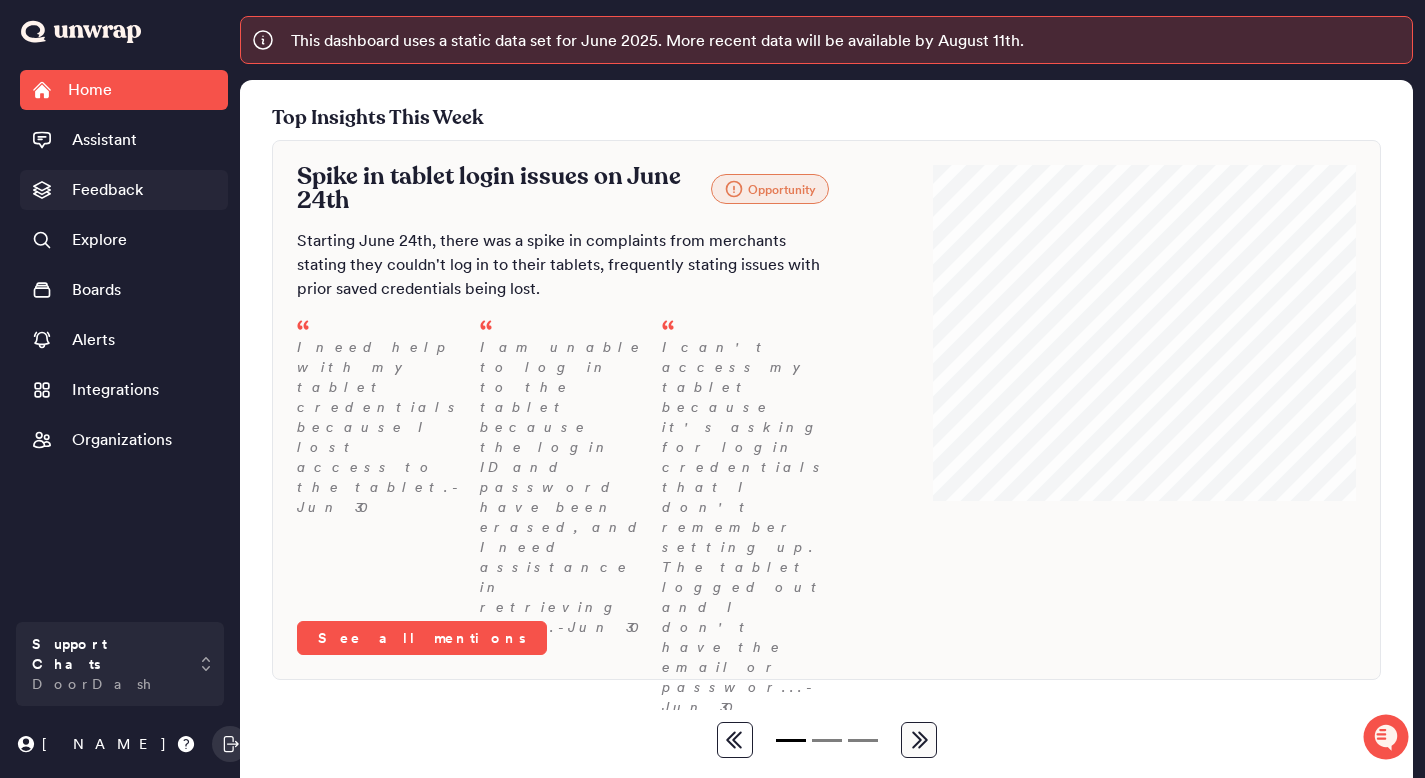 click on "Feedback" at bounding box center [107, 190] 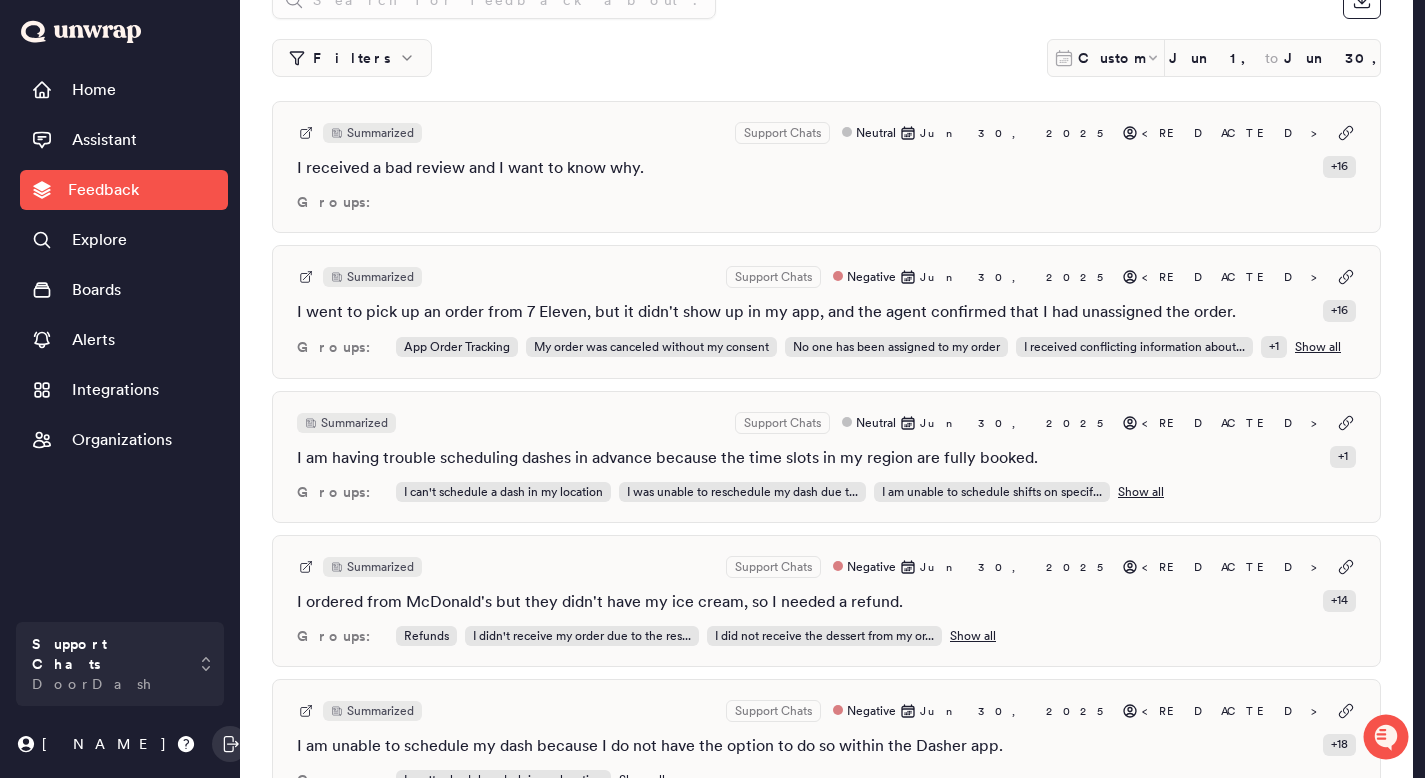 scroll, scrollTop: 189, scrollLeft: 0, axis: vertical 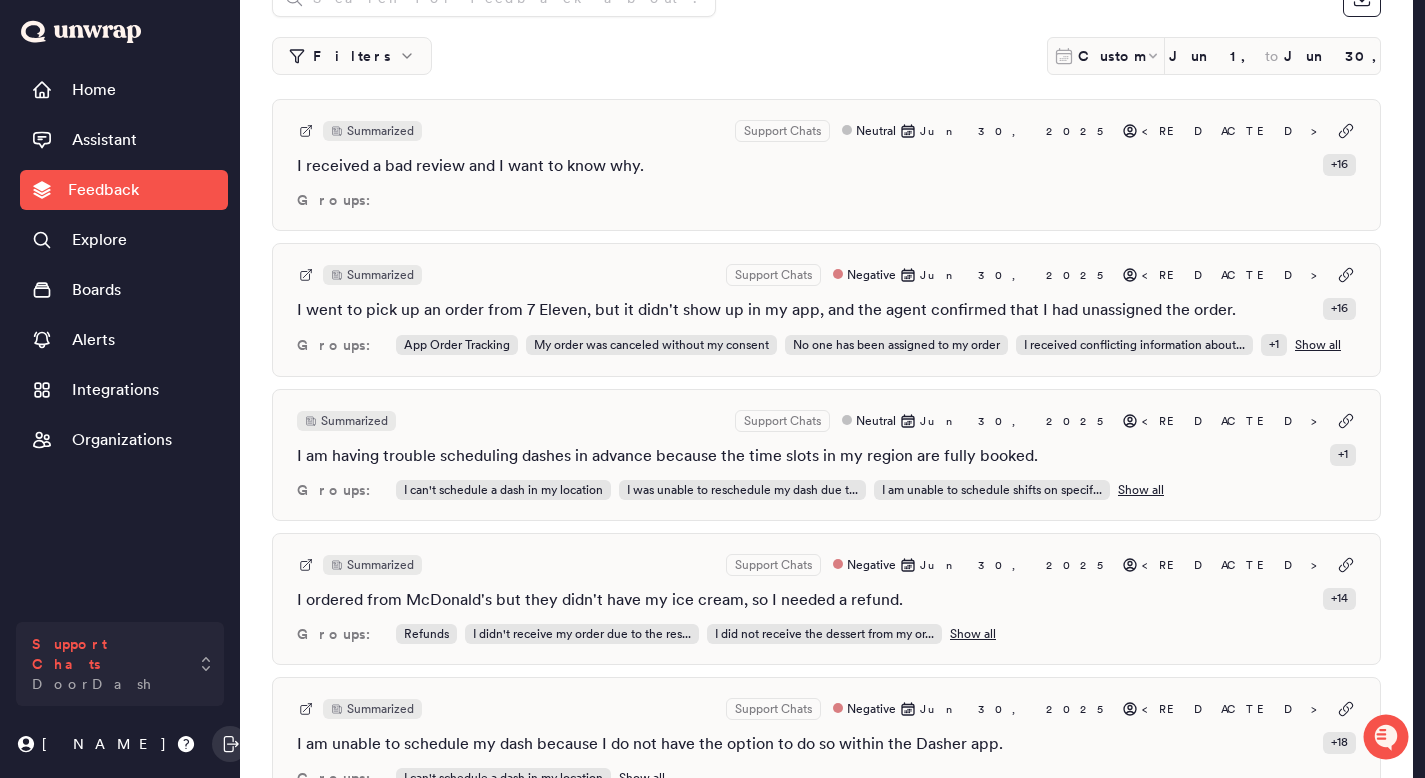 click on "Support Chats" at bounding box center (106, 654) 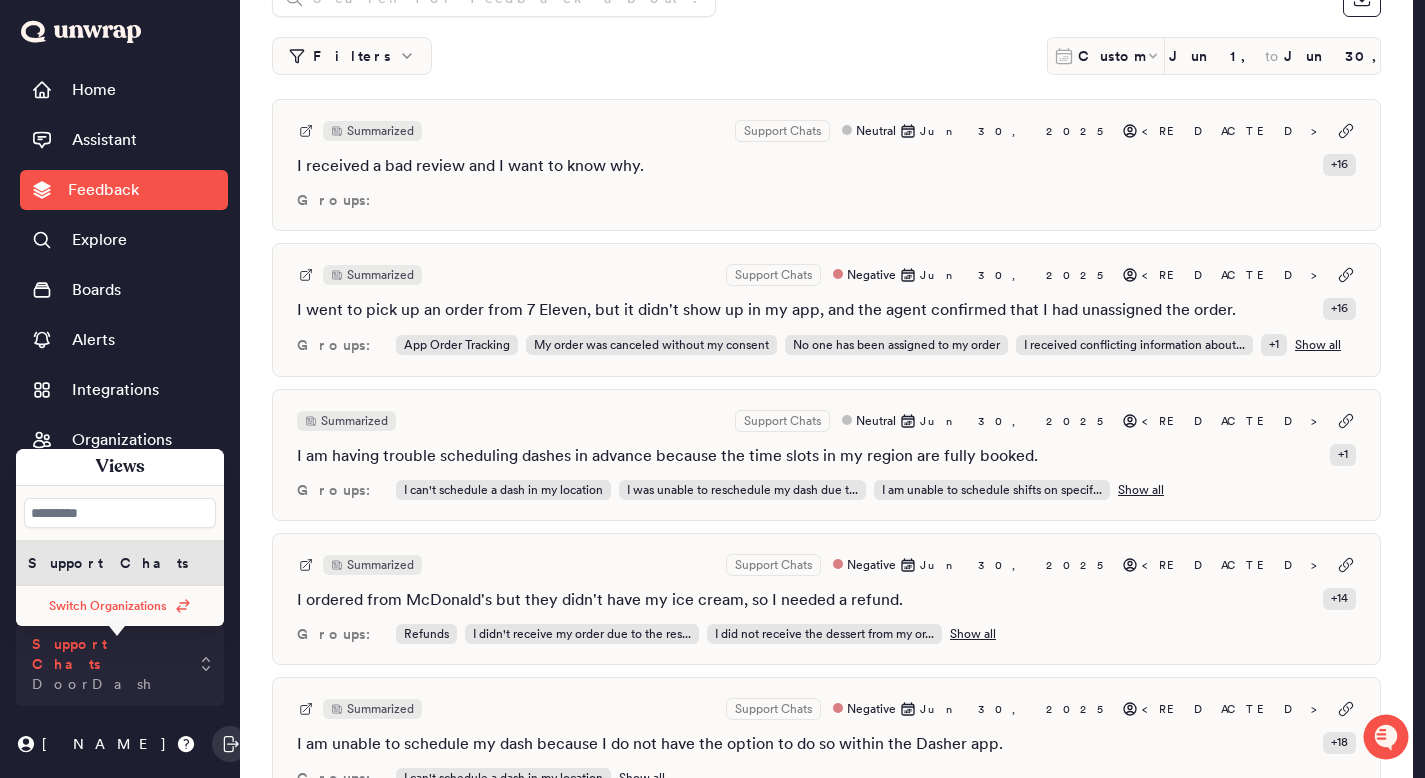click on "DoorDash" at bounding box center [92, 684] 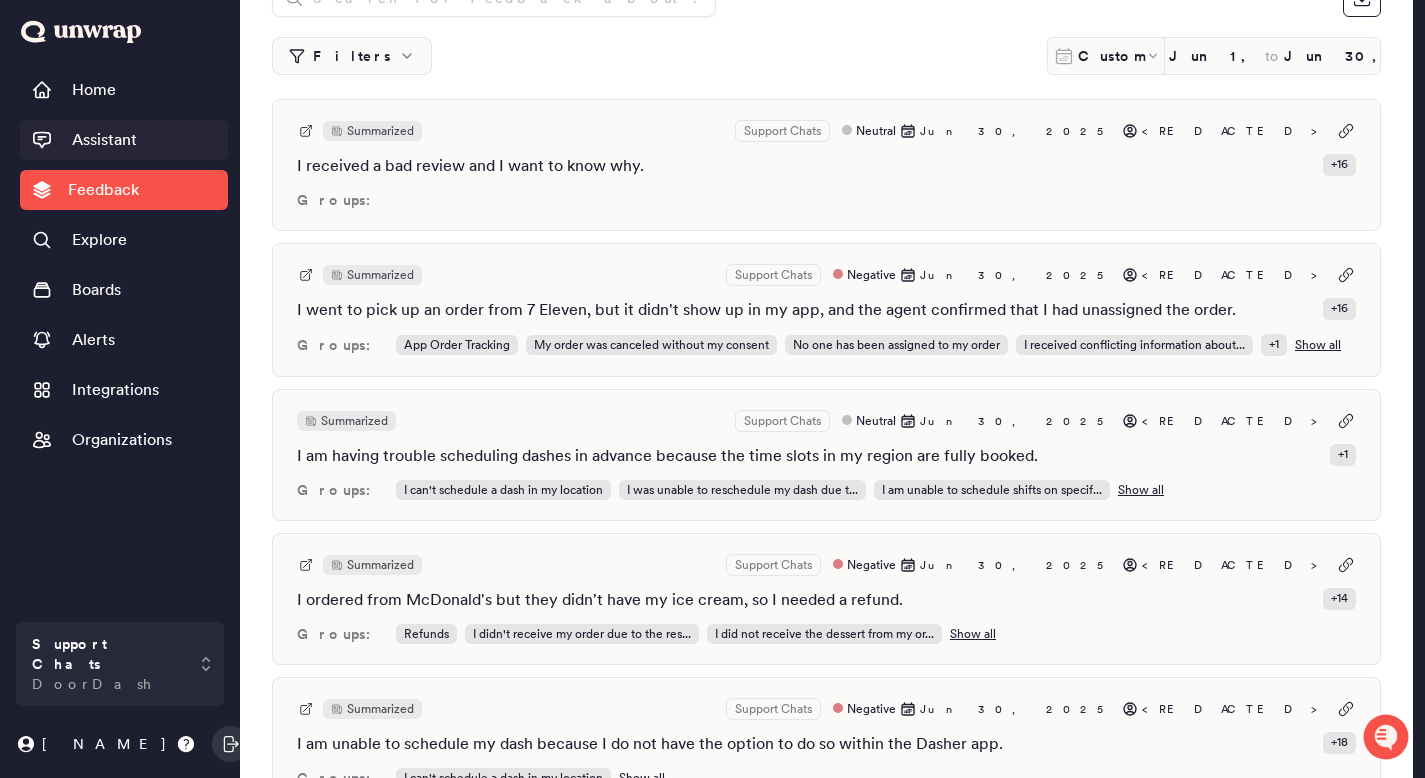 click on "Assistant" at bounding box center [104, 140] 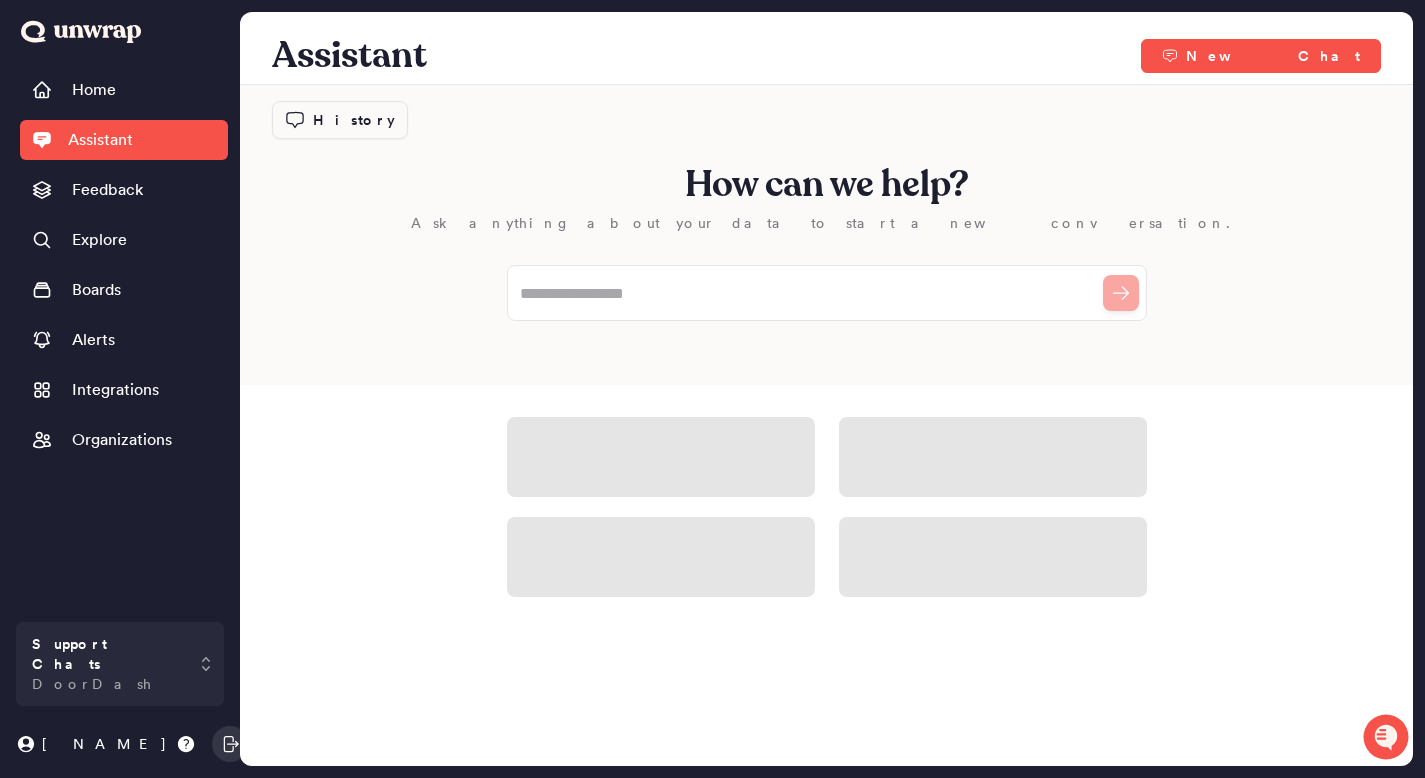 scroll, scrollTop: 68, scrollLeft: 0, axis: vertical 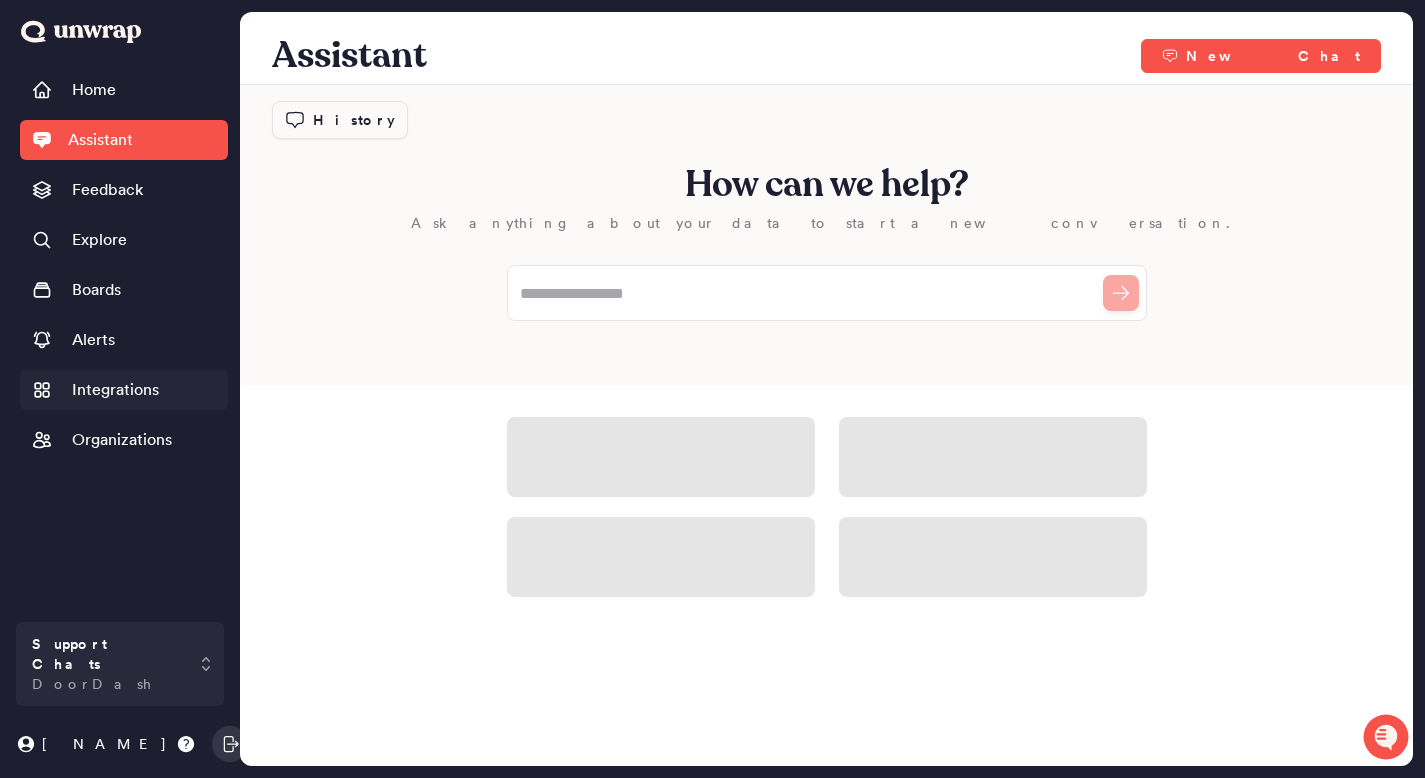 click on "Integrations" at bounding box center [115, 390] 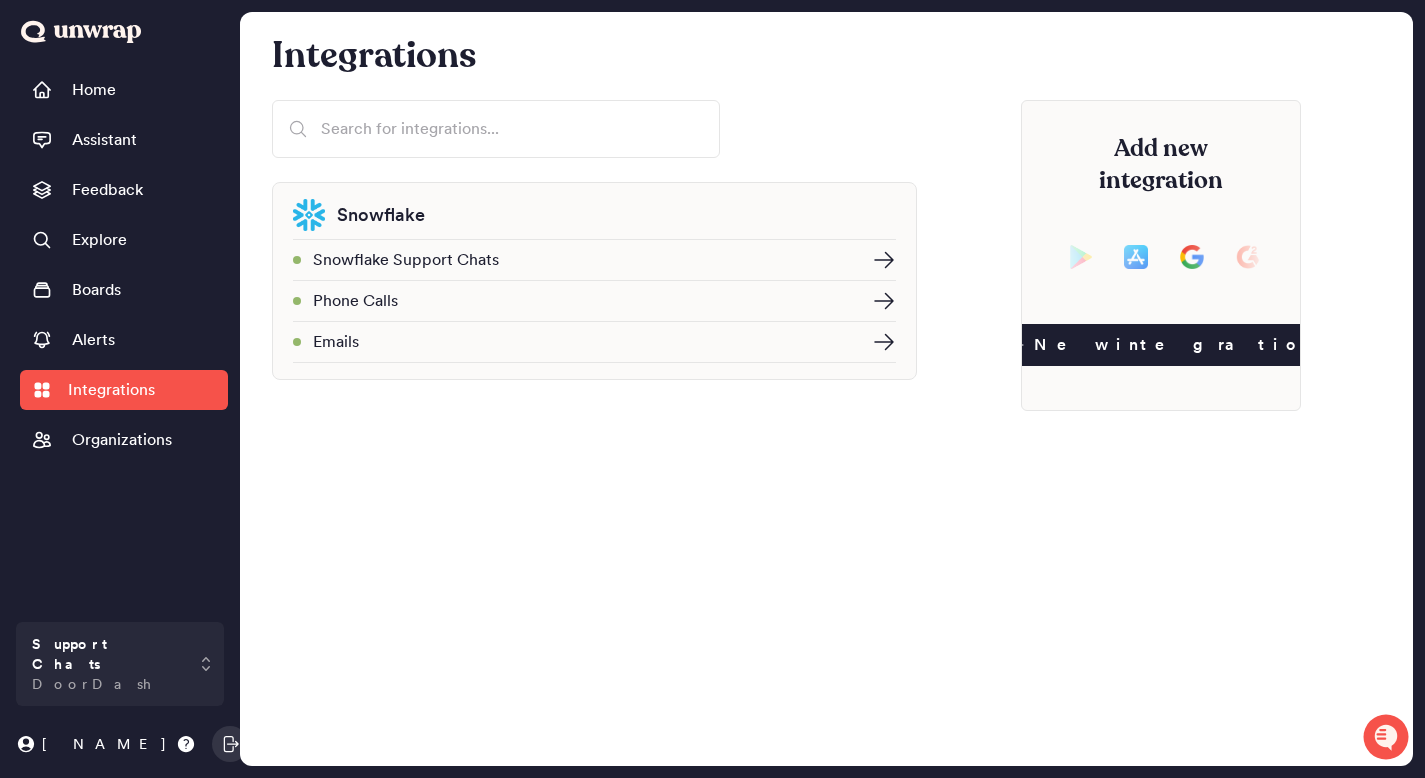 click on "Snowflake Support Chats" at bounding box center [580, 260] 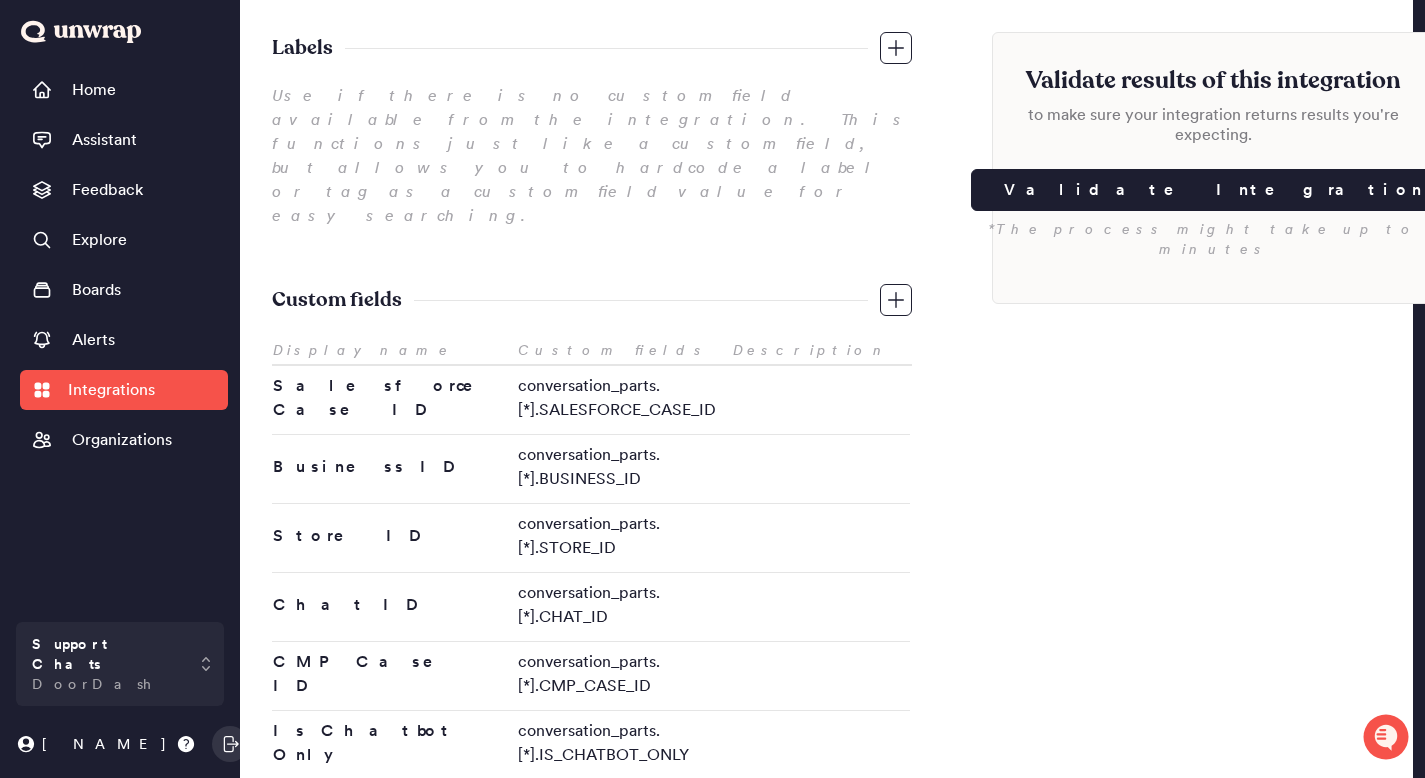 scroll, scrollTop: 314, scrollLeft: 0, axis: vertical 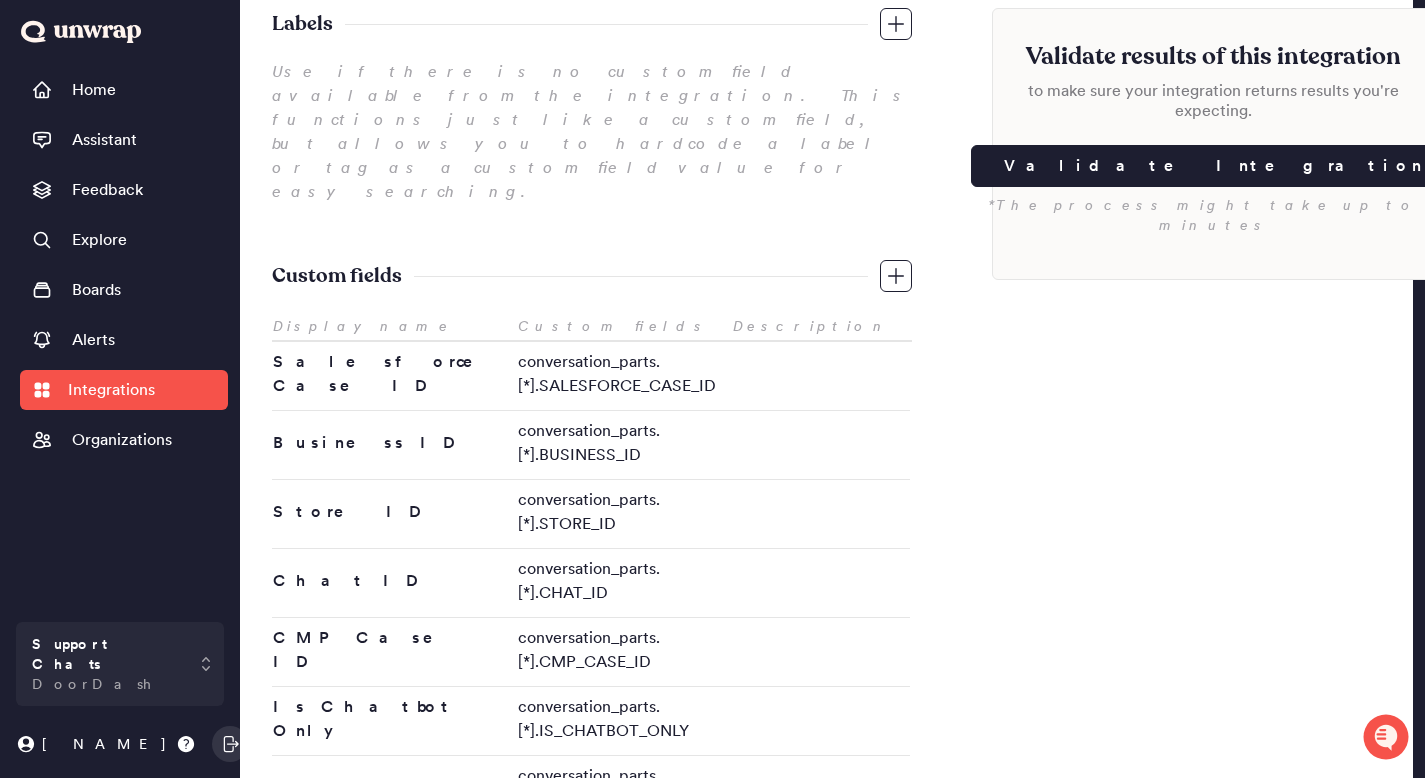 click on "conversation_parts.[*].IS_CHATBOT_ONLY" at bounding box center (624, 721) 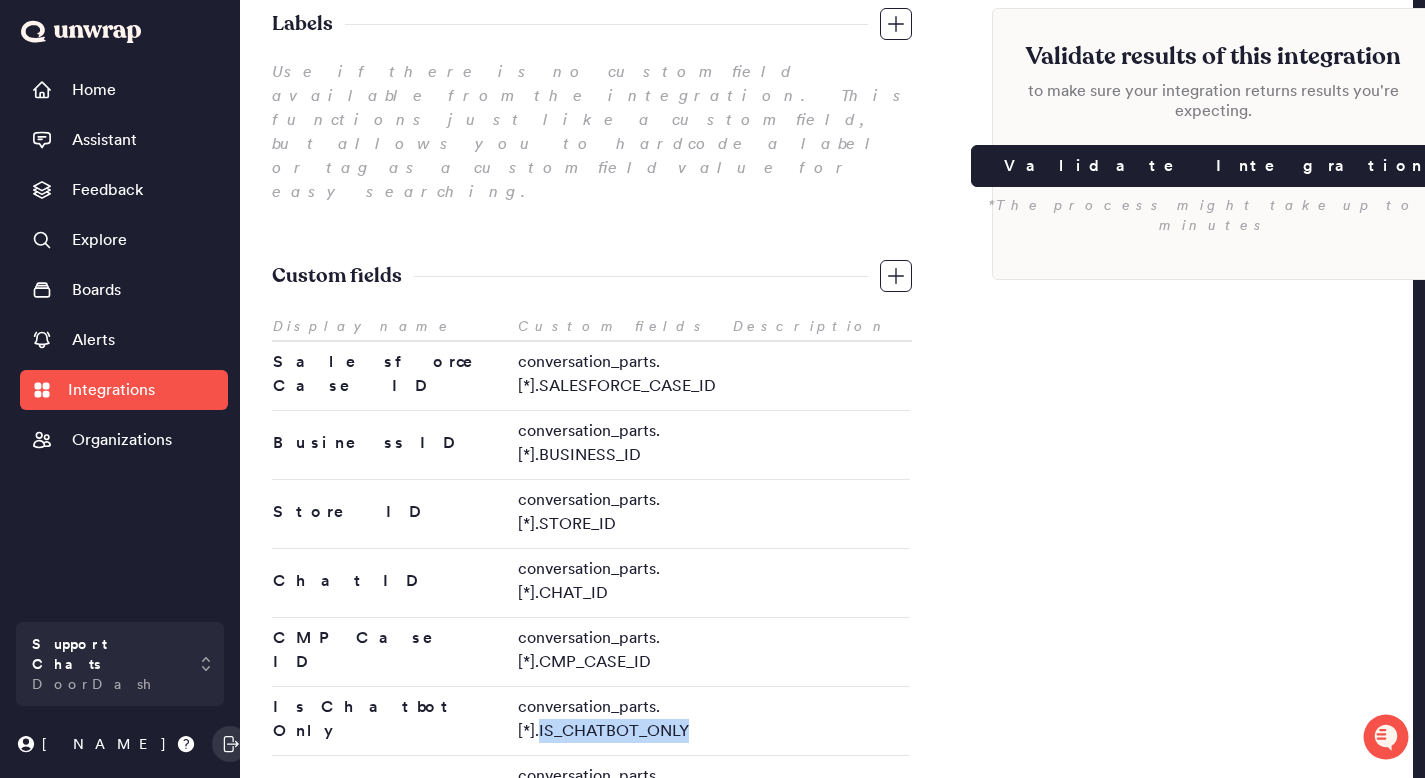 click on "conversation_parts.[*].IS_CHATBOT_ONLY" at bounding box center [624, 721] 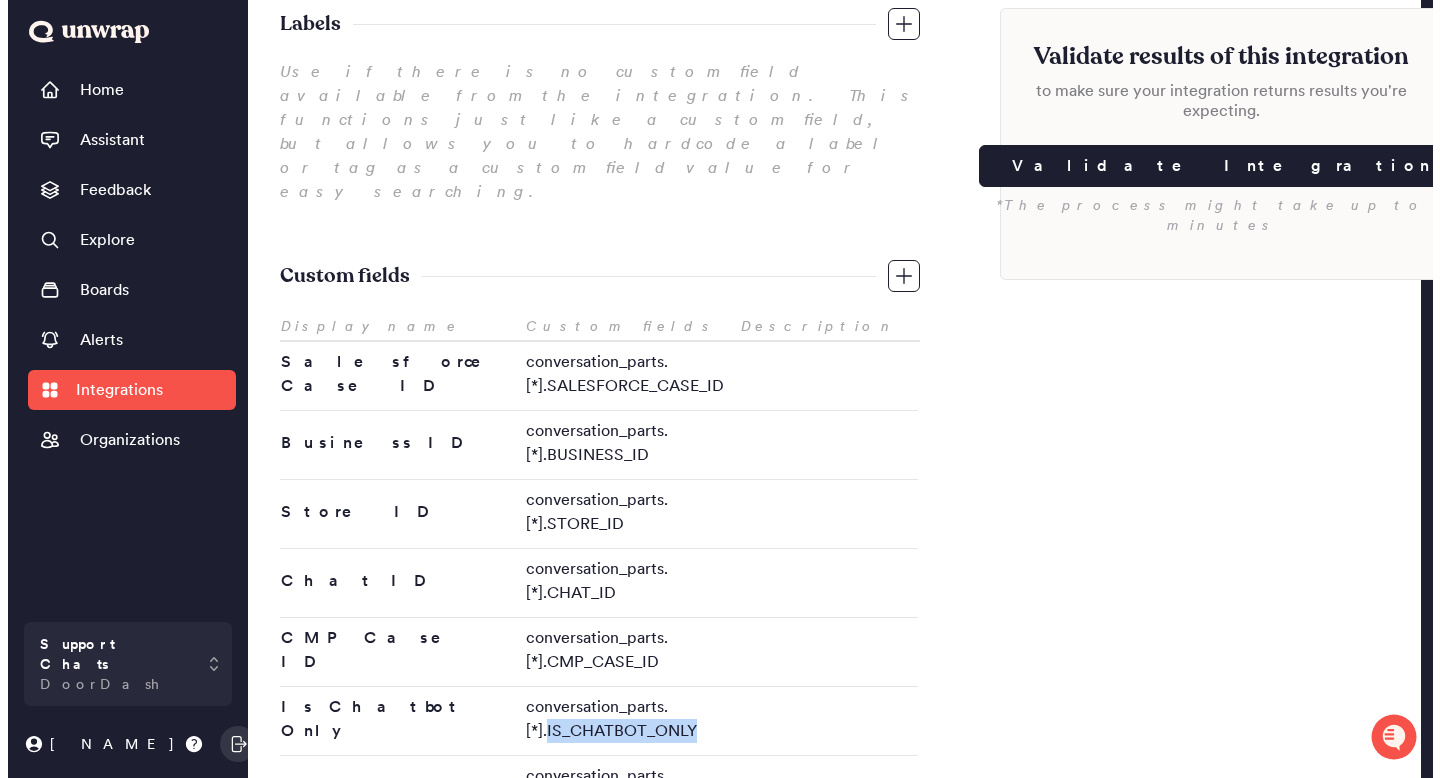 scroll, scrollTop: 0, scrollLeft: 0, axis: both 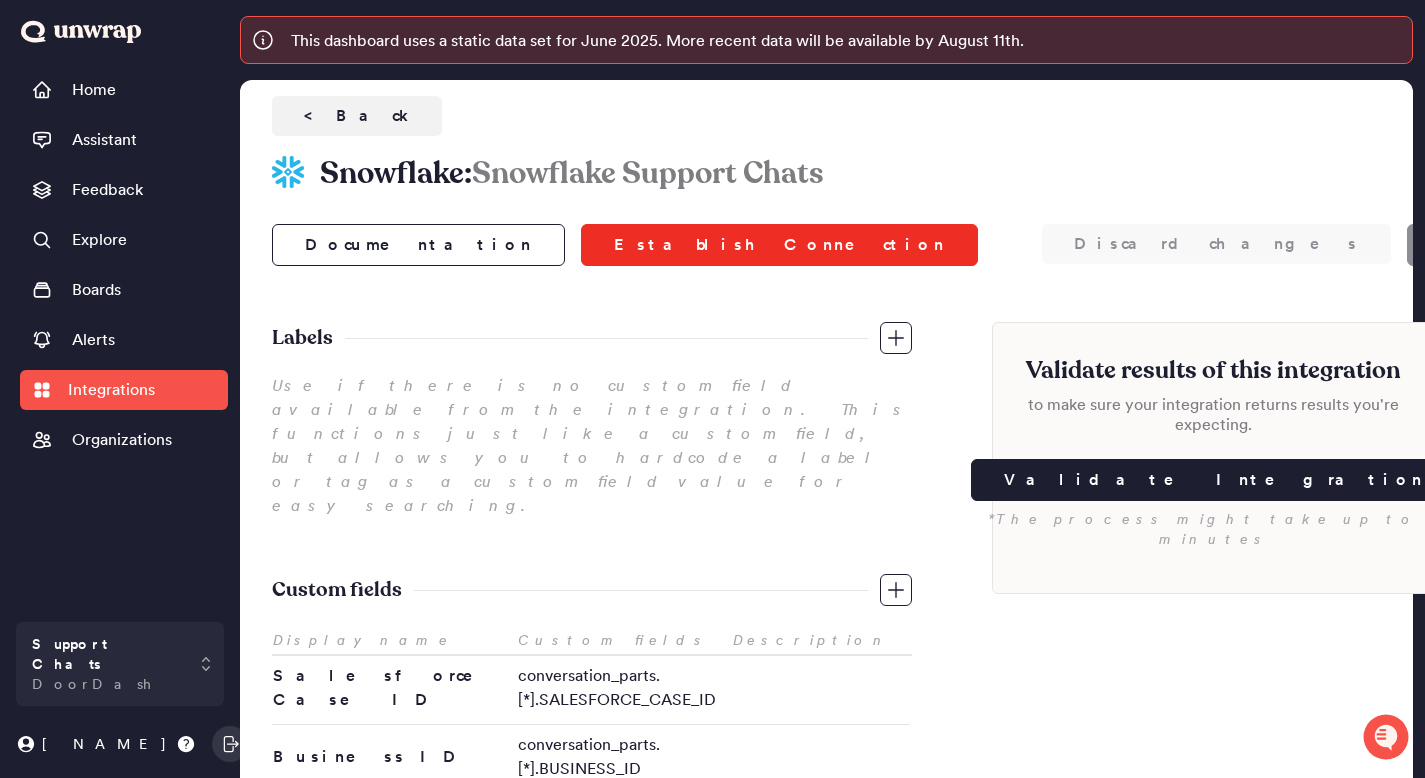 click on "Establish Connection" at bounding box center [779, 245] 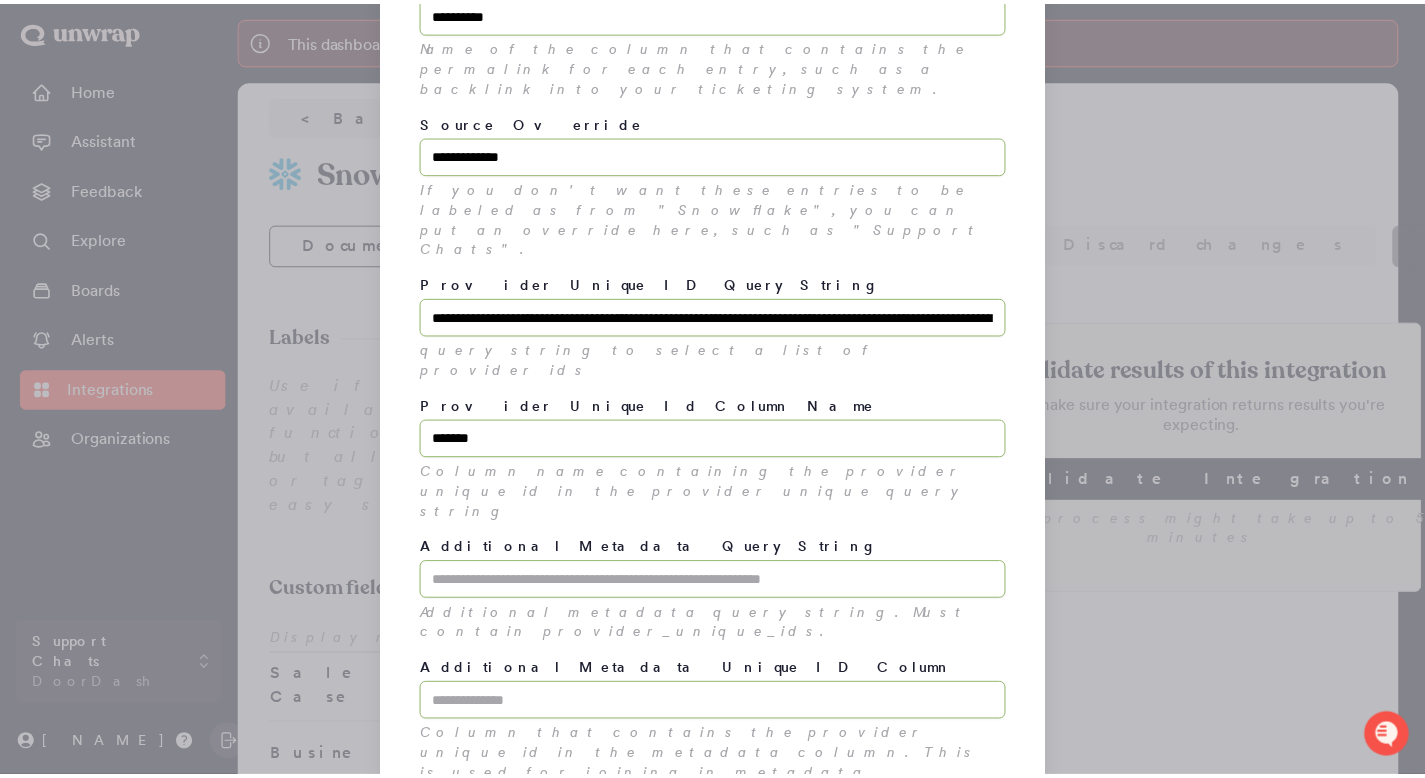 scroll, scrollTop: 1674, scrollLeft: 0, axis: vertical 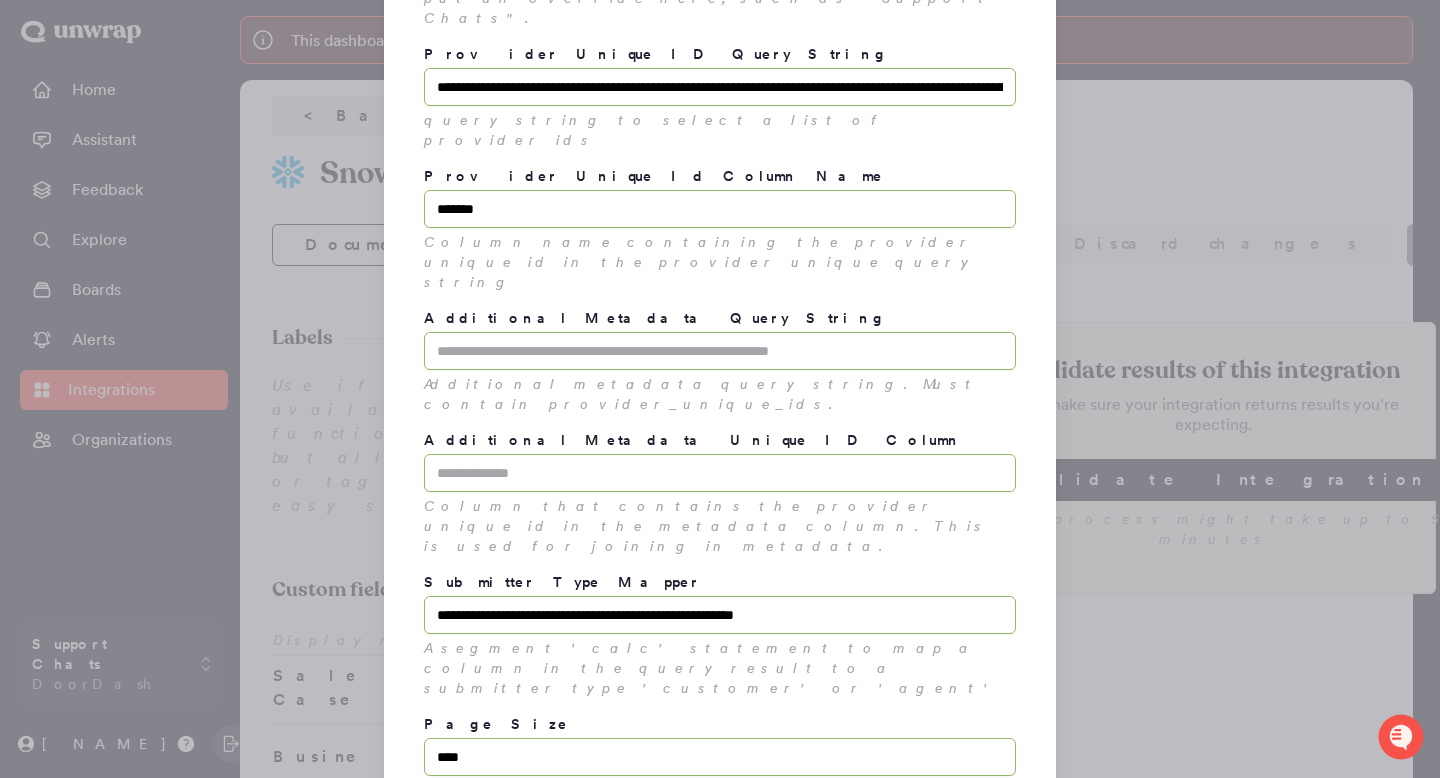 click on "Next" at bounding box center [939, 1153] 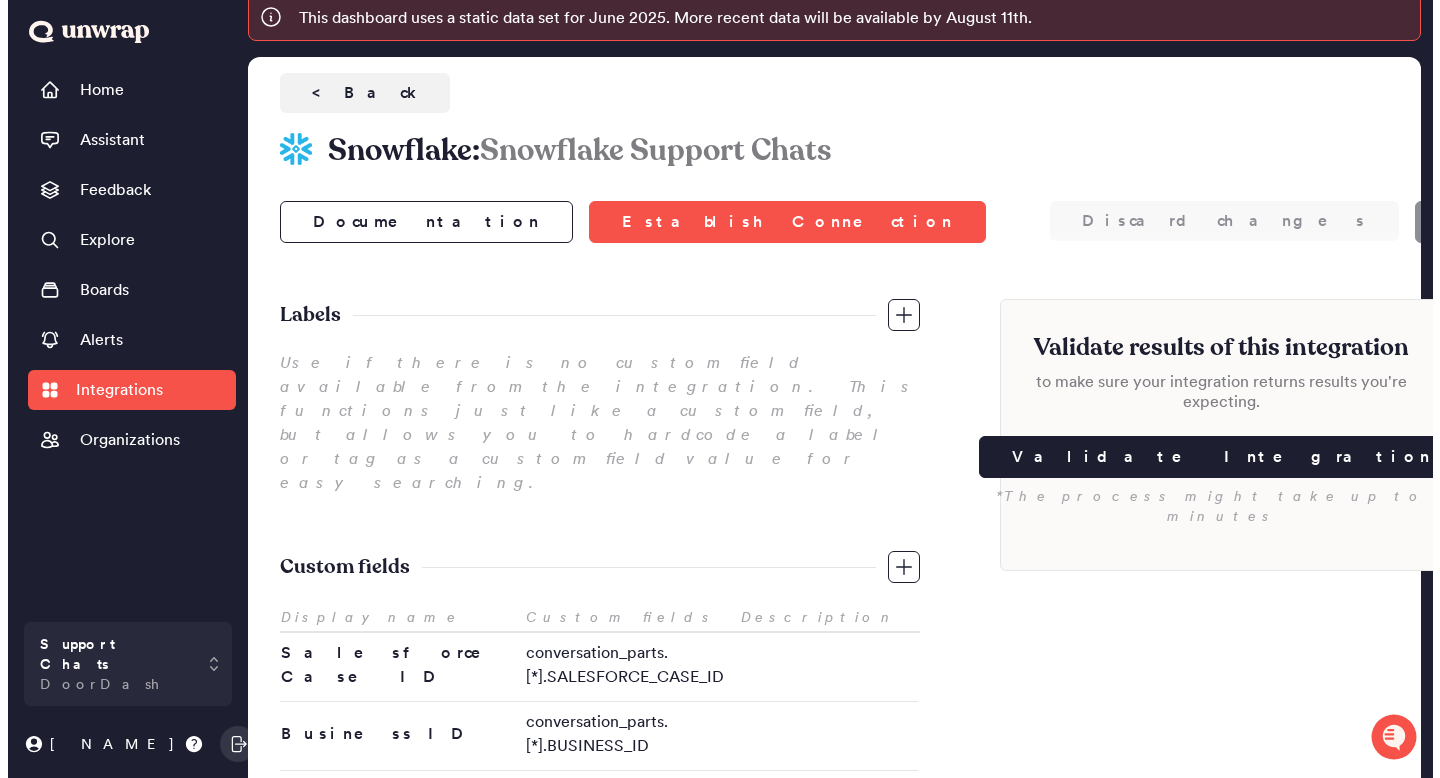 scroll, scrollTop: 0, scrollLeft: 0, axis: both 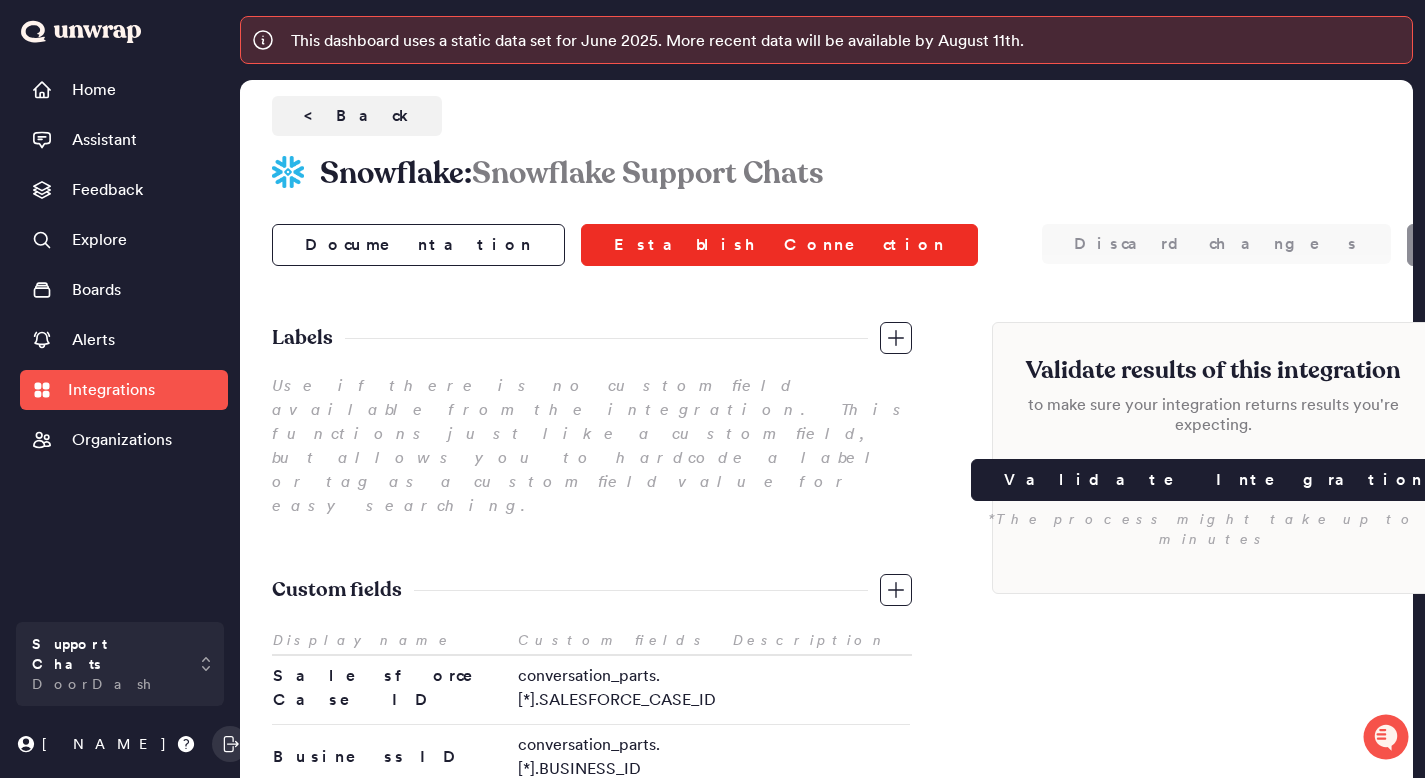 click on "Establish Connection" at bounding box center [779, 245] 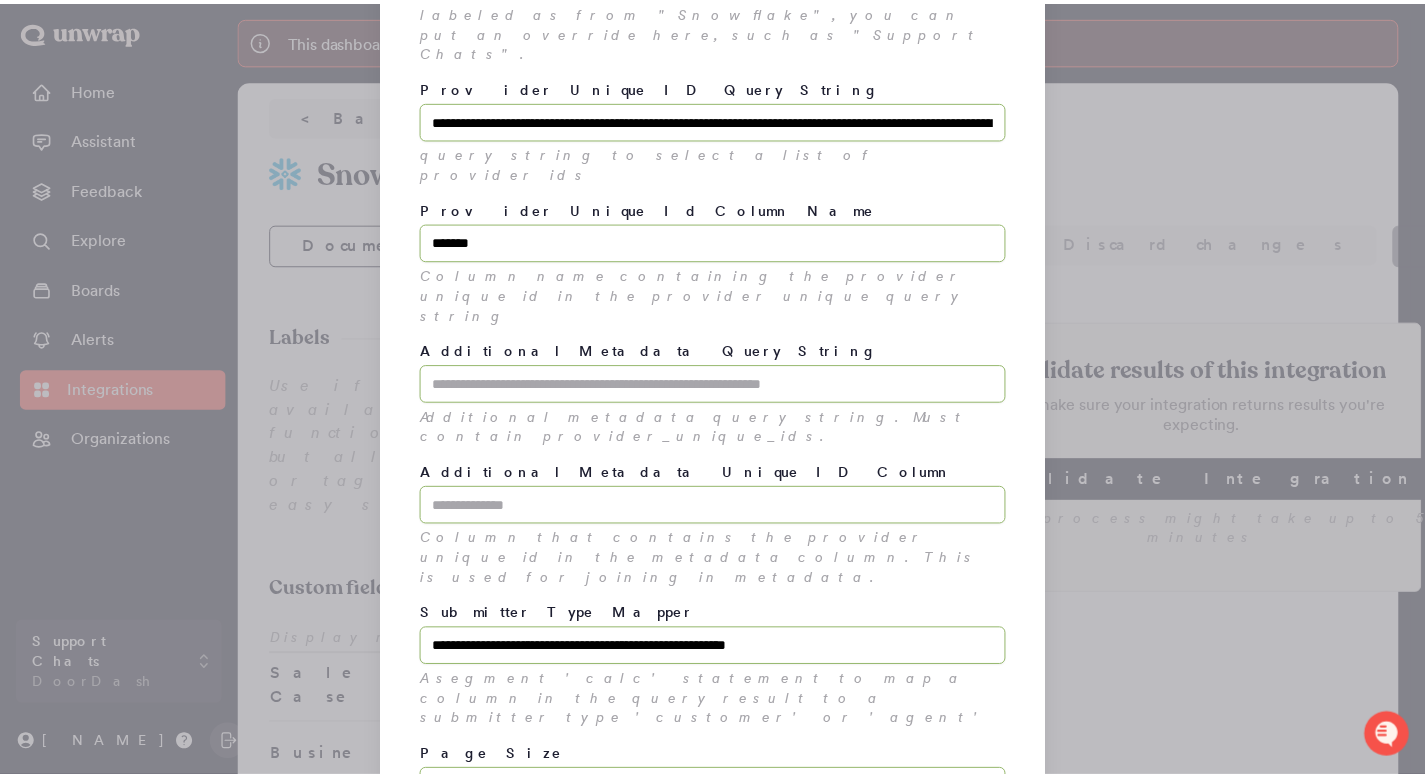 scroll, scrollTop: 1674, scrollLeft: 0, axis: vertical 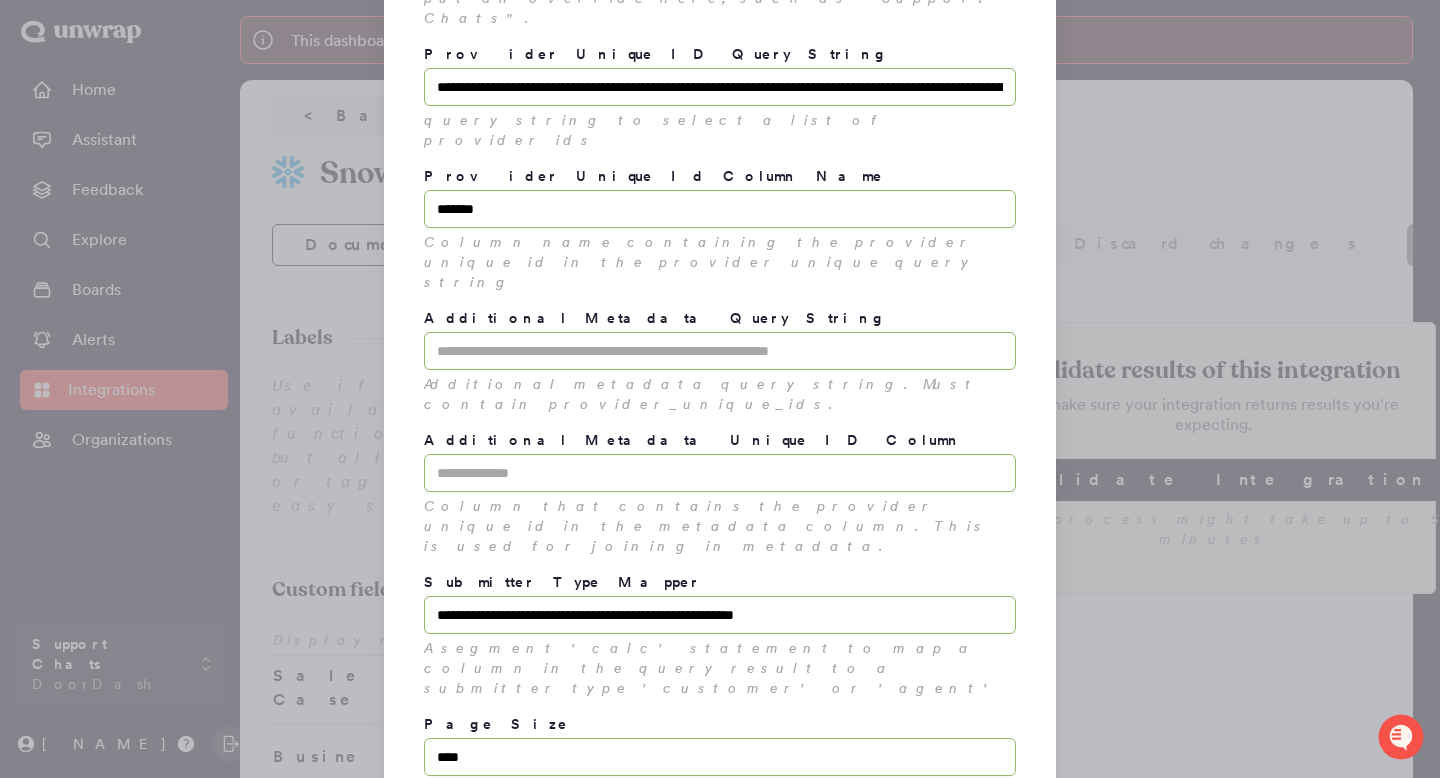 click on "Next" at bounding box center (939, 1153) 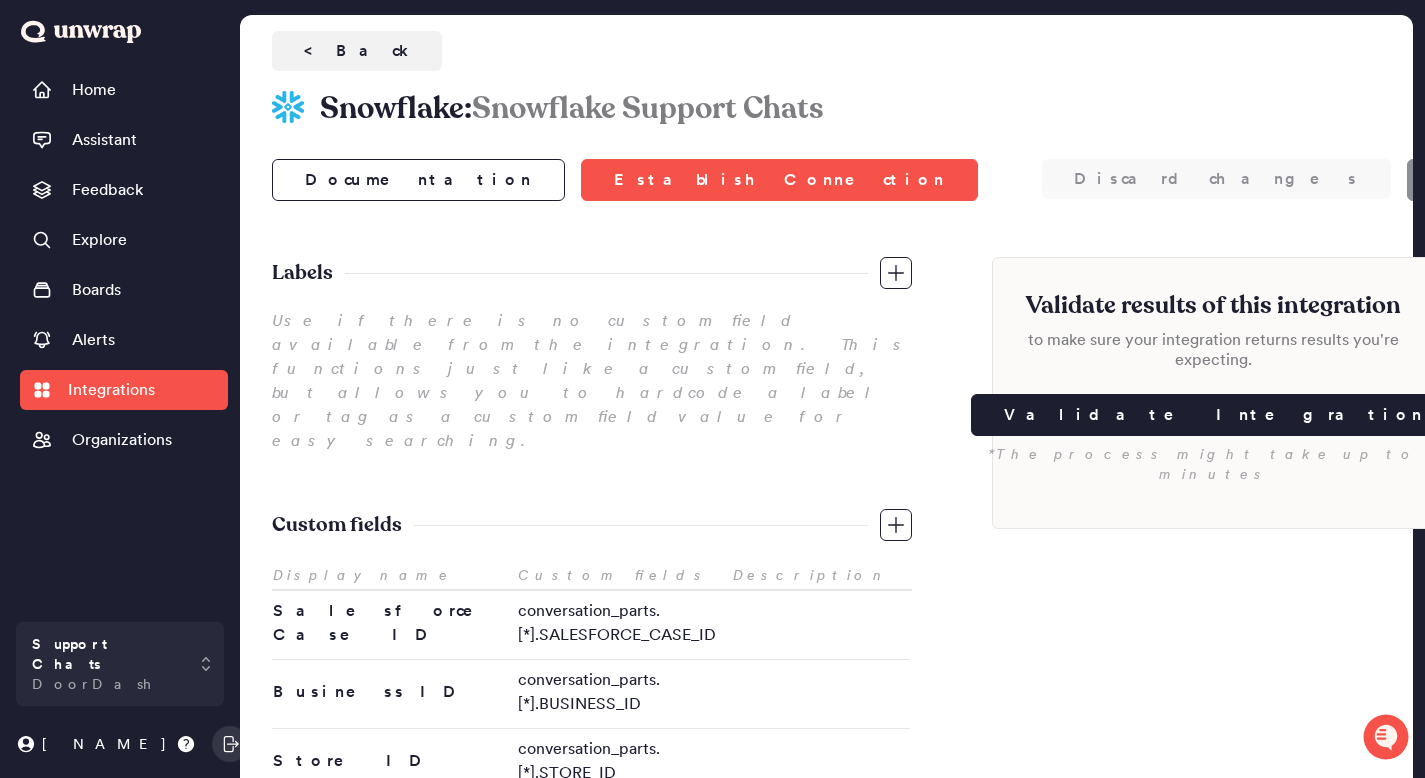 scroll, scrollTop: 0, scrollLeft: 0, axis: both 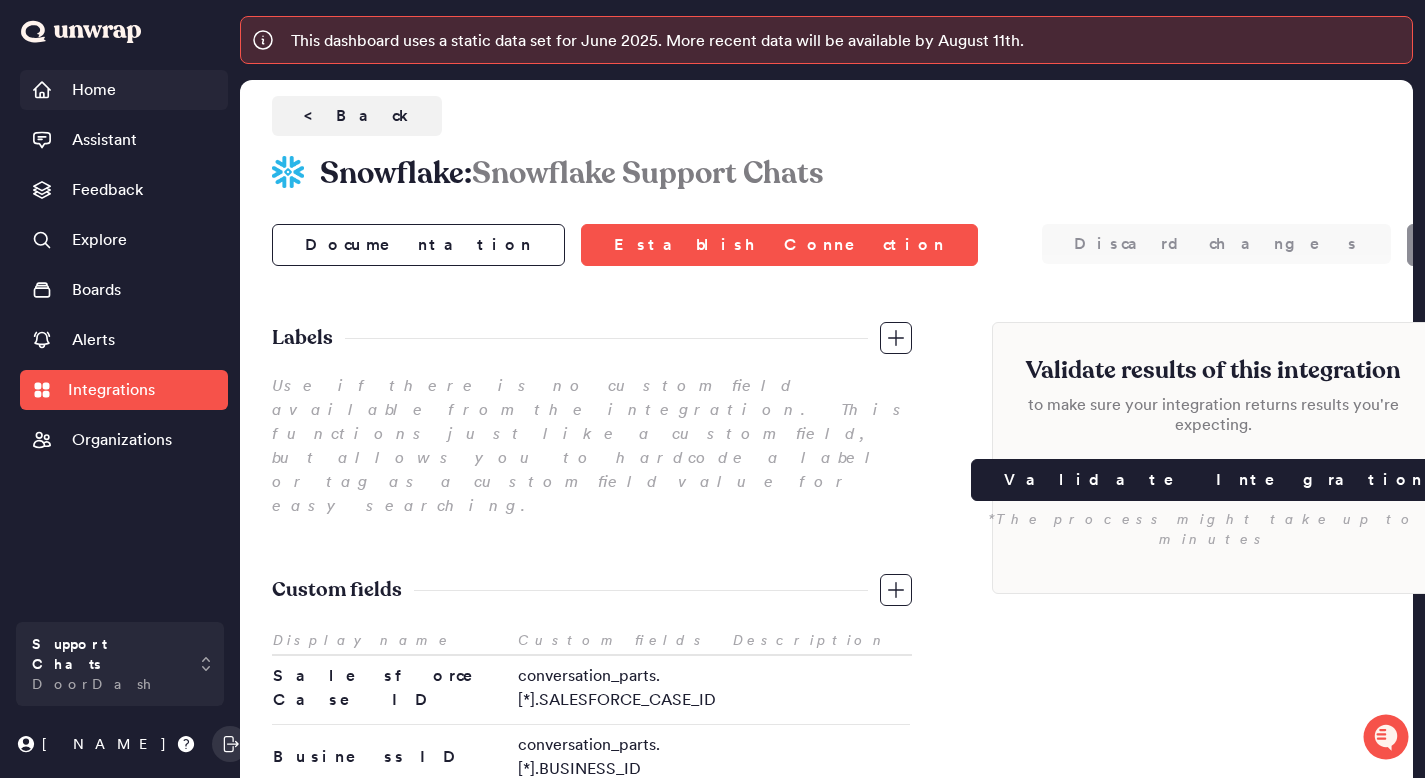 click on "Home" at bounding box center (94, 90) 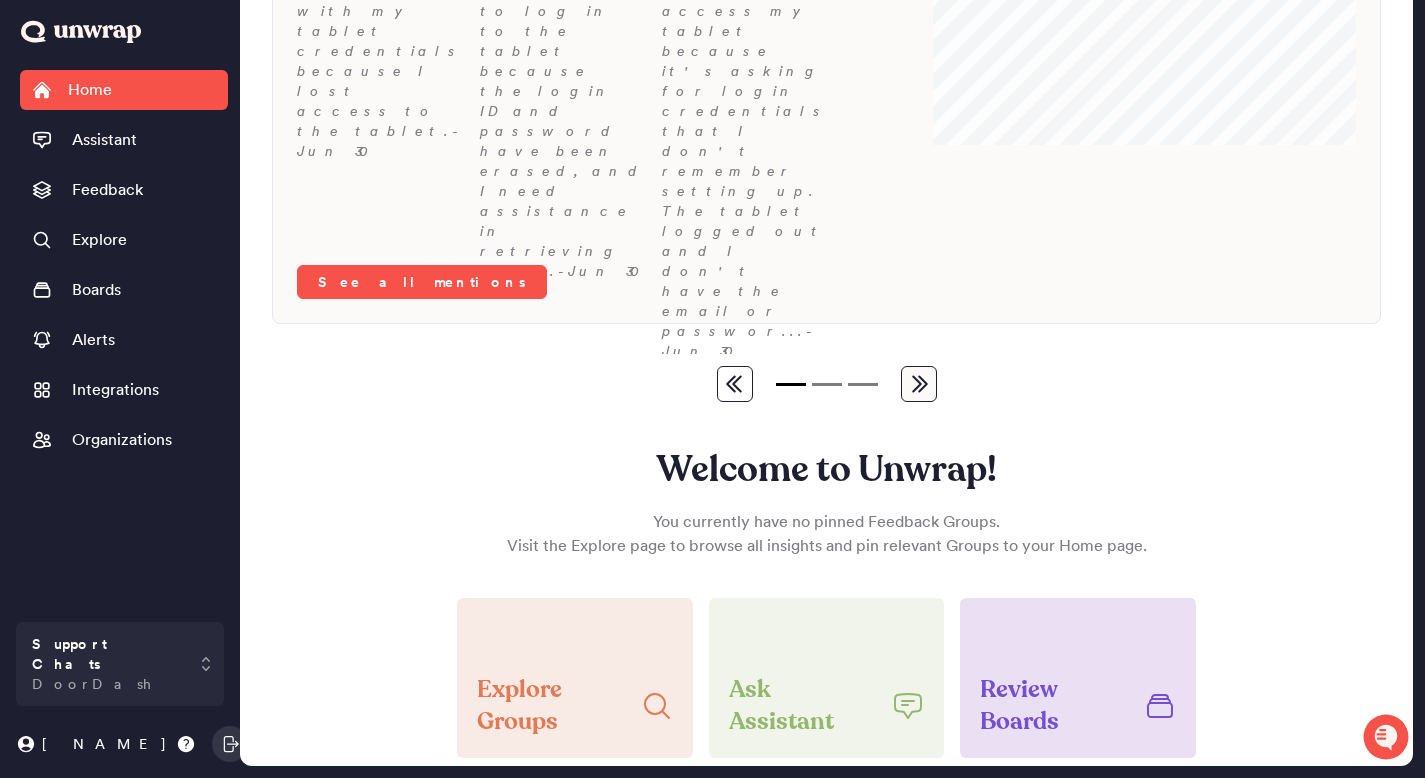 scroll, scrollTop: 0, scrollLeft: 0, axis: both 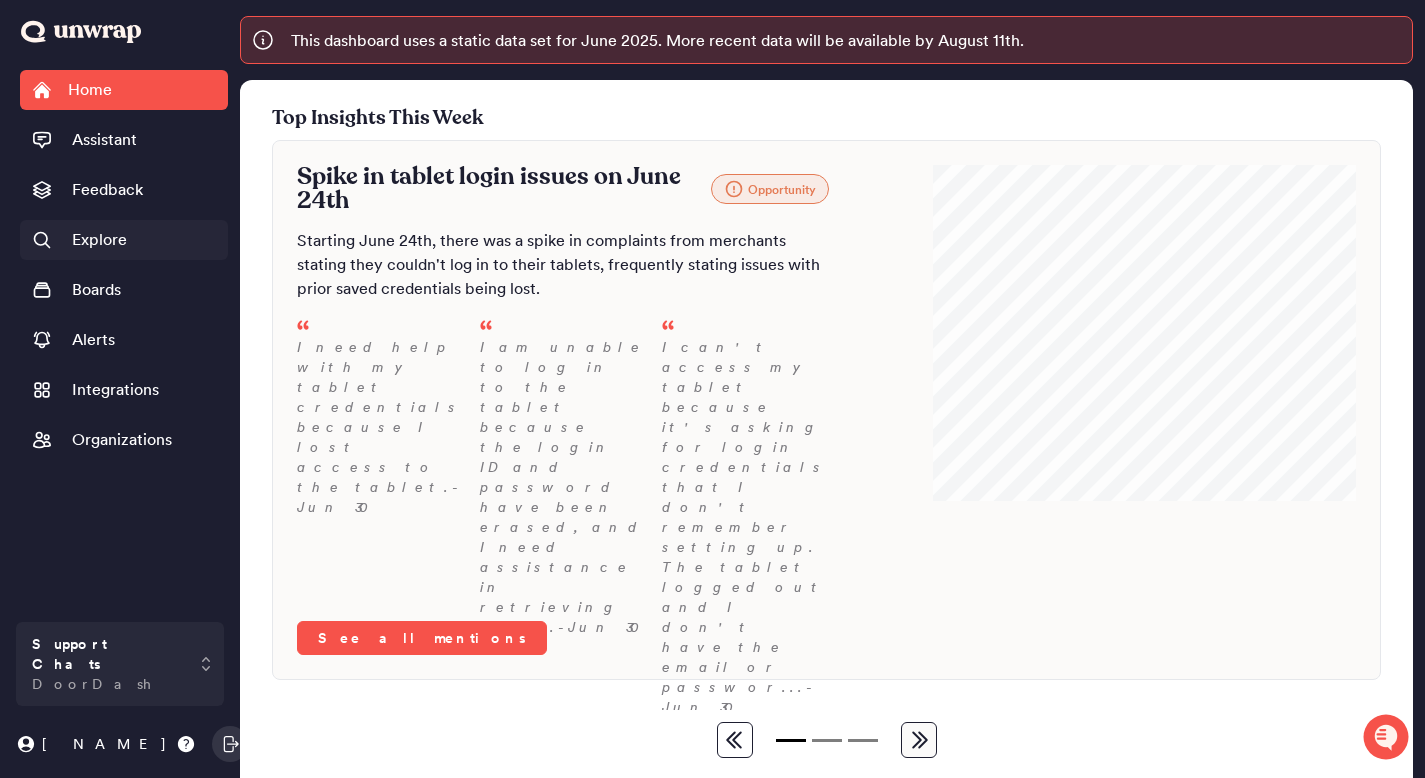 click on "Explore" at bounding box center [99, 240] 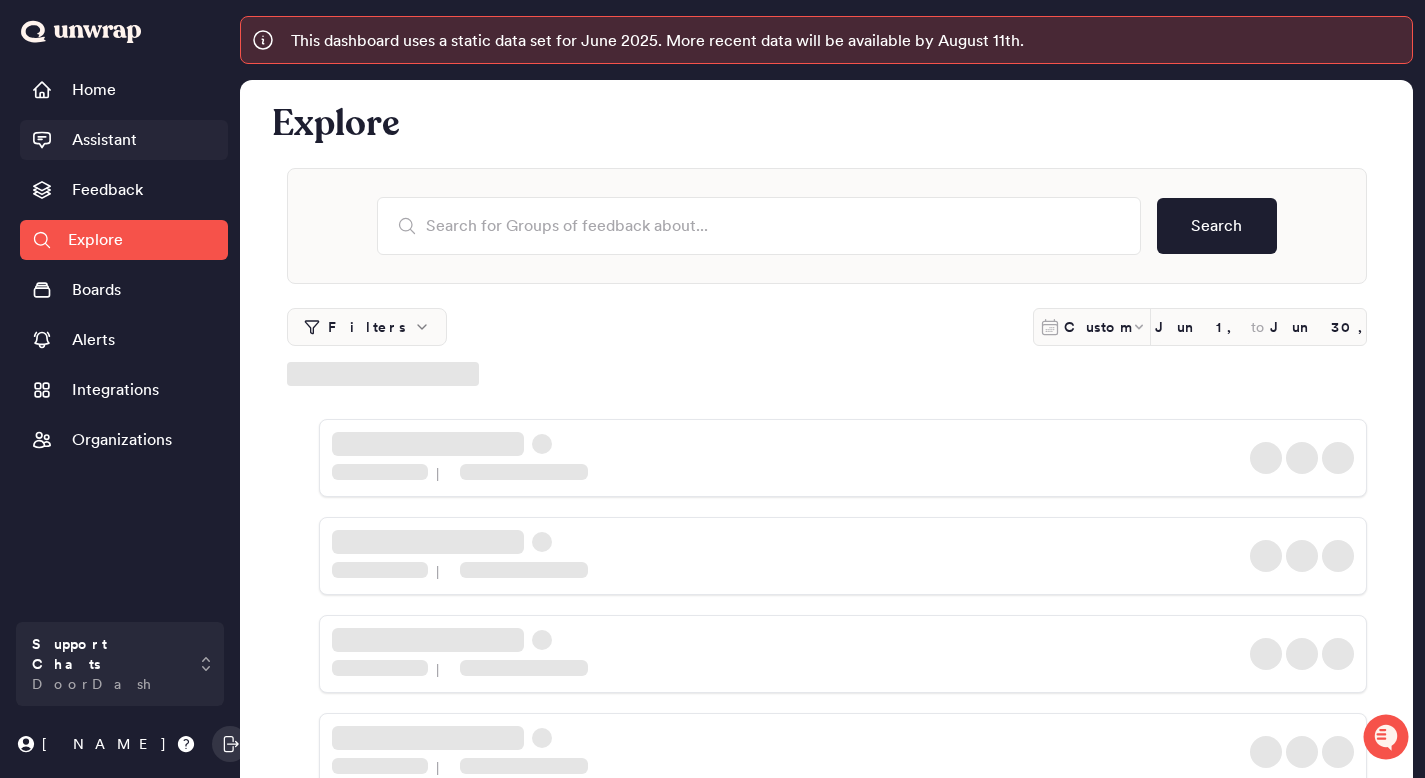 click on "Assistant" at bounding box center (104, 140) 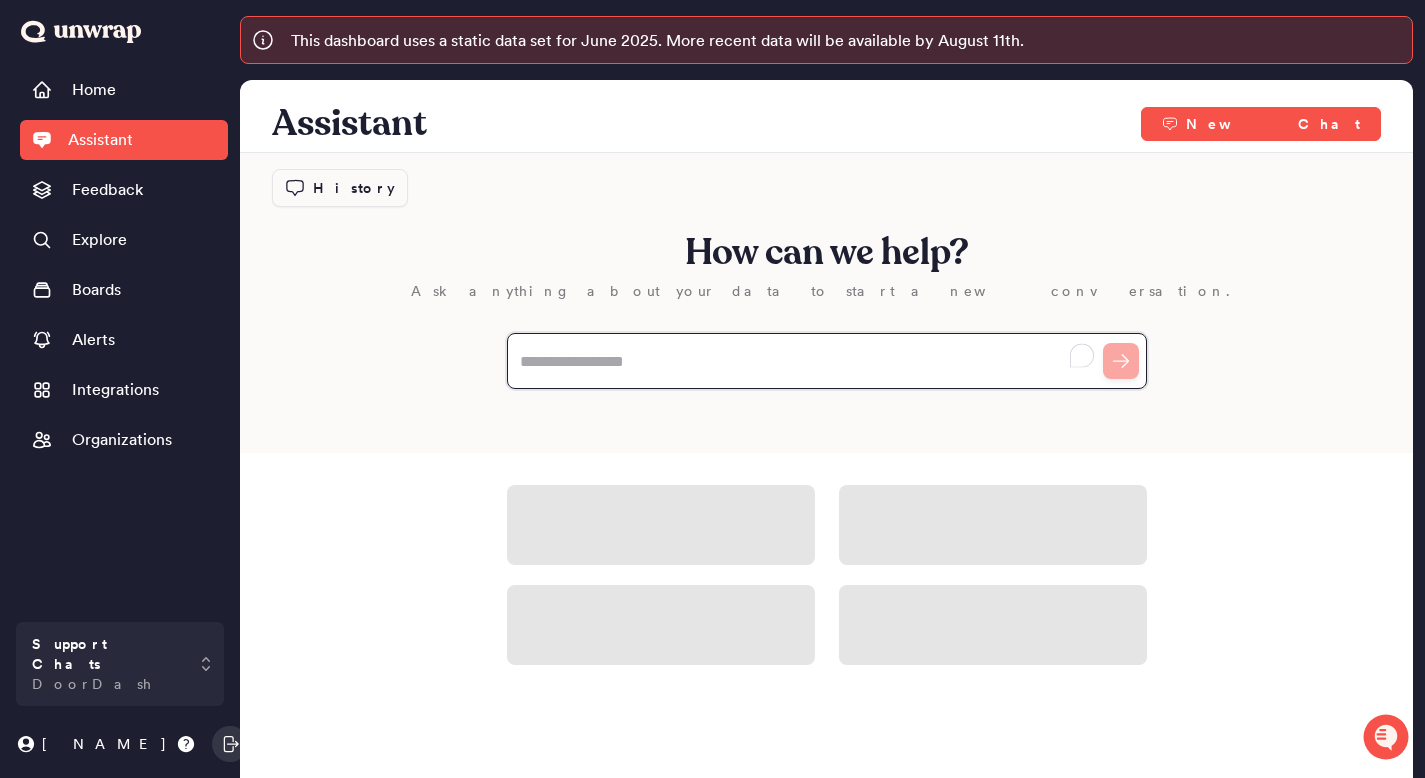 click at bounding box center (827, 361) 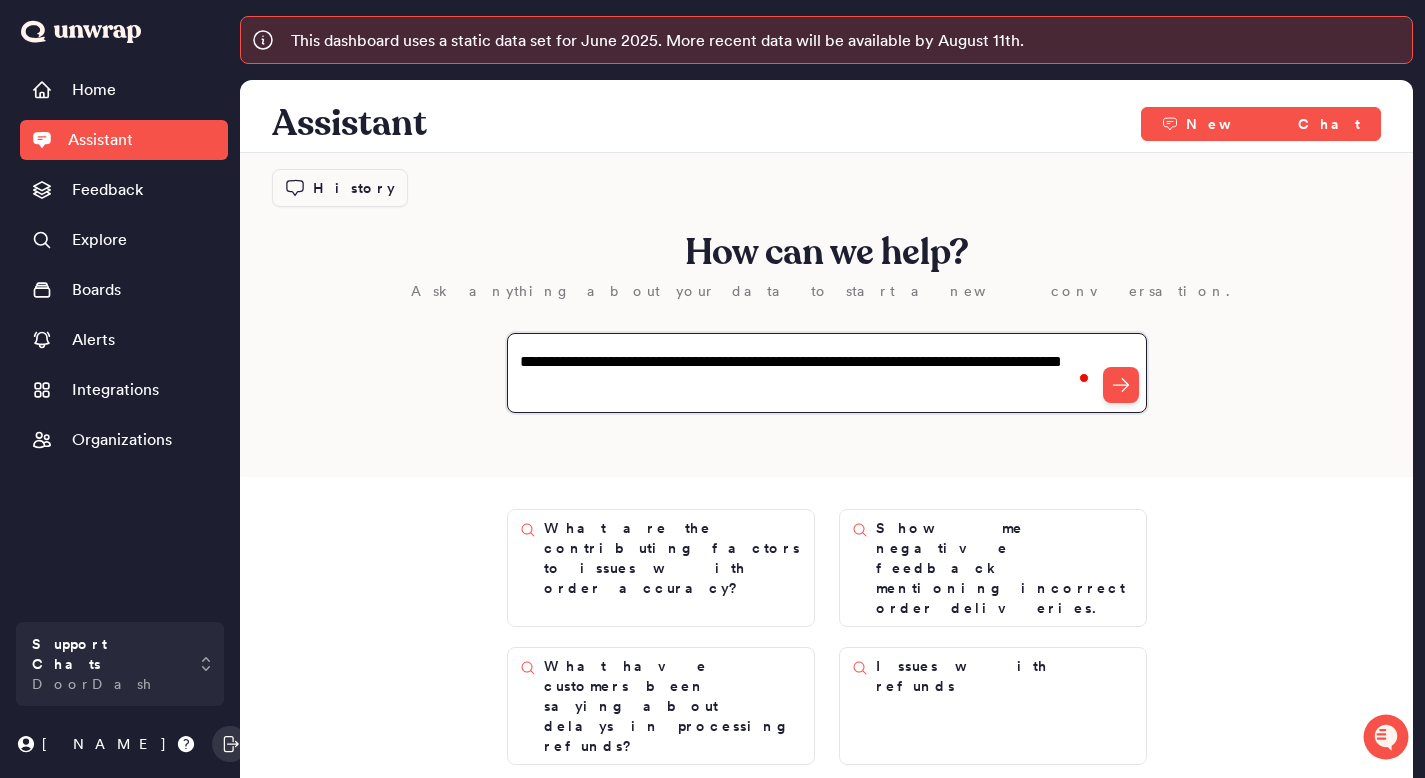type on "**********" 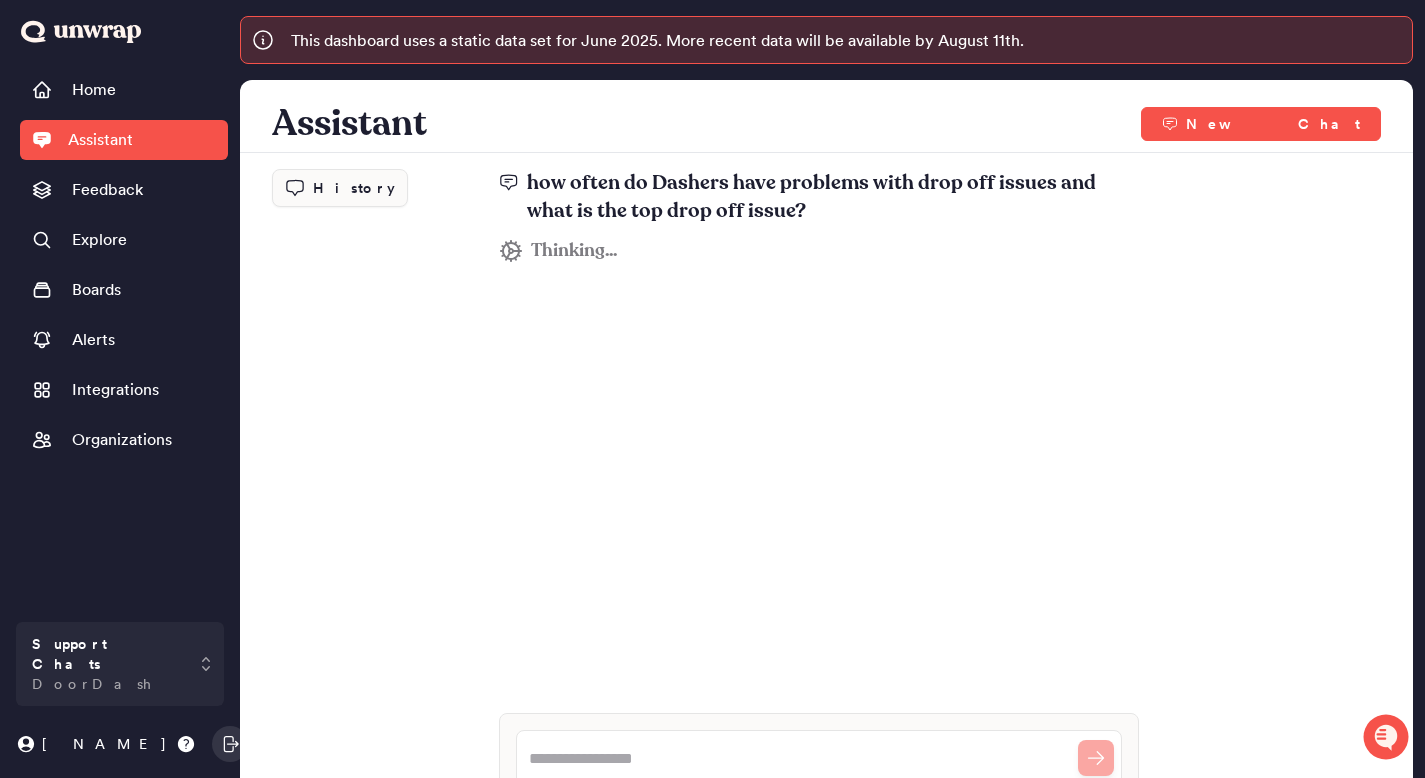 scroll, scrollTop: 68, scrollLeft: 0, axis: vertical 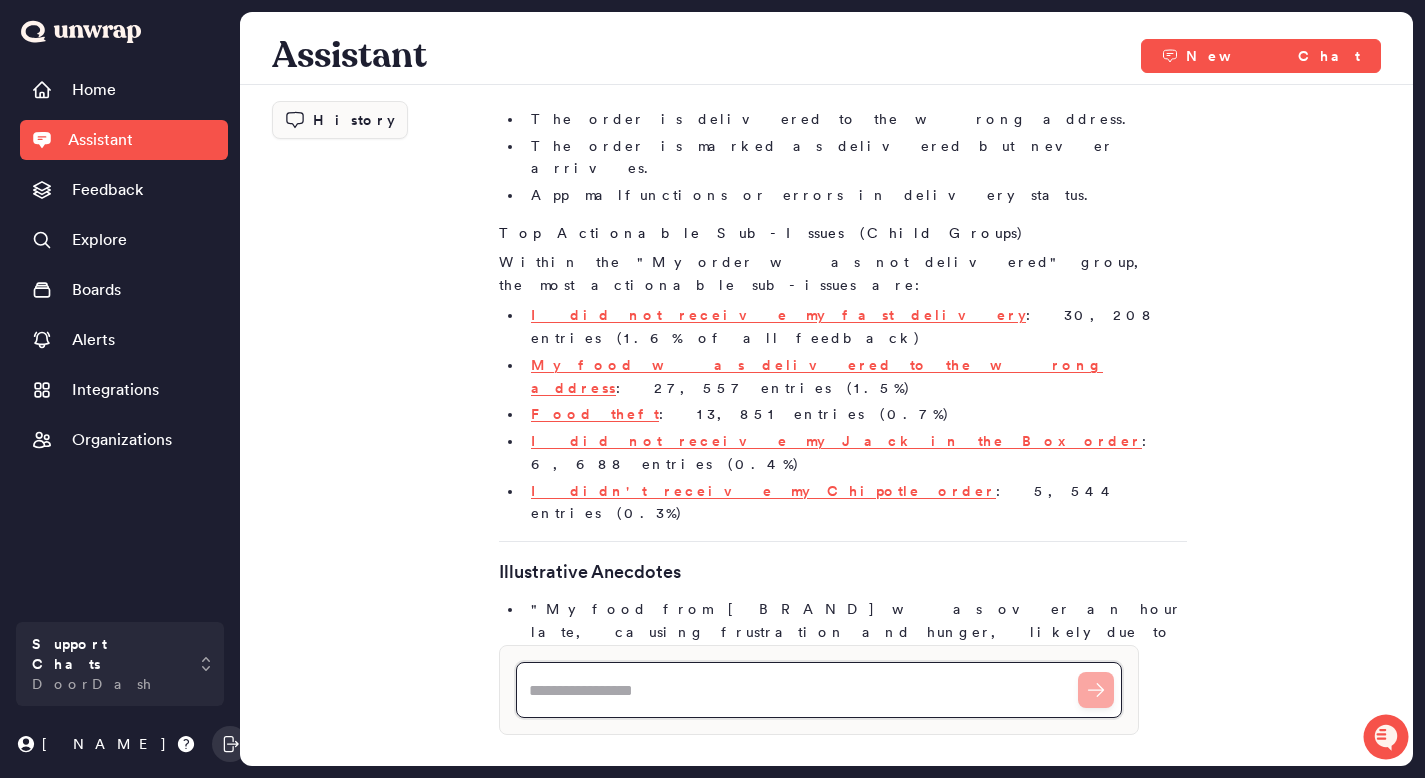 click at bounding box center [819, 690] 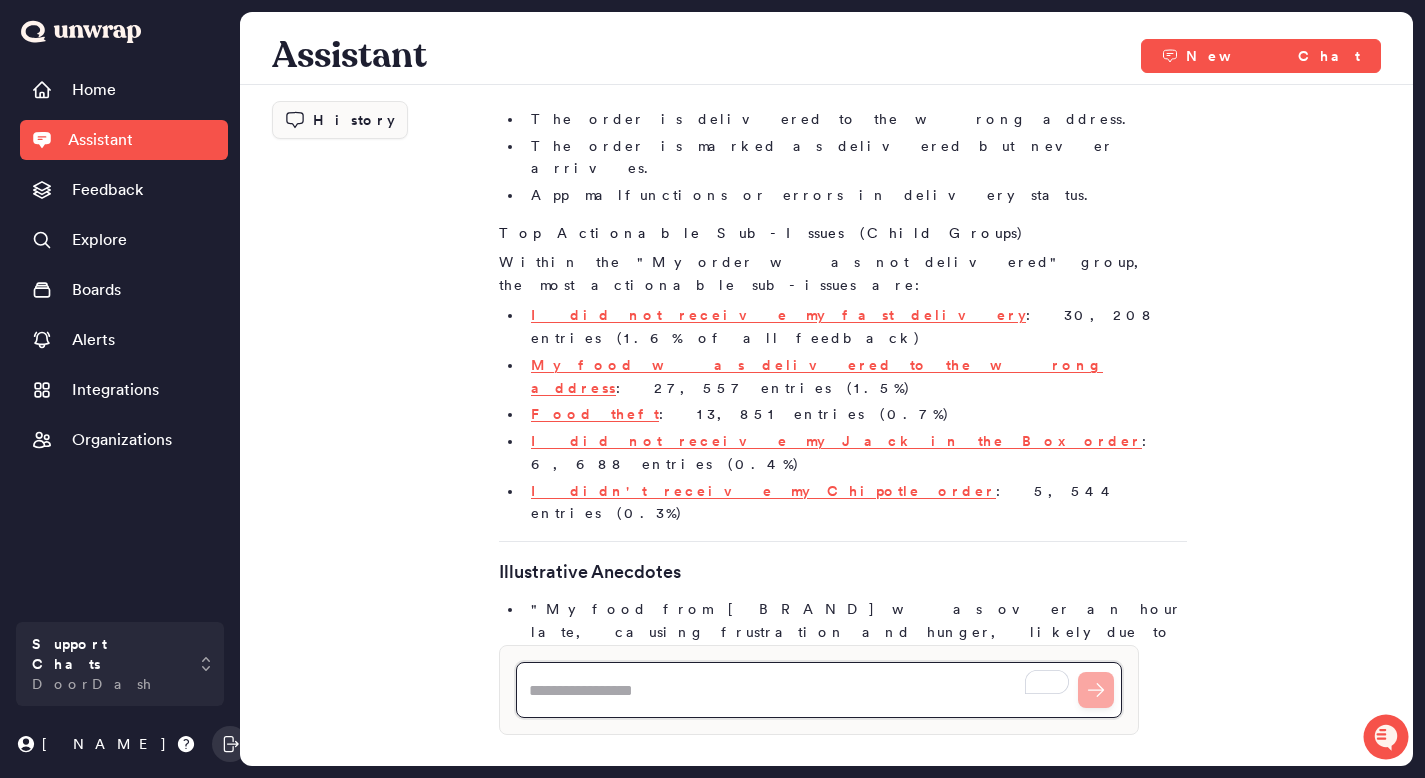 type on "*" 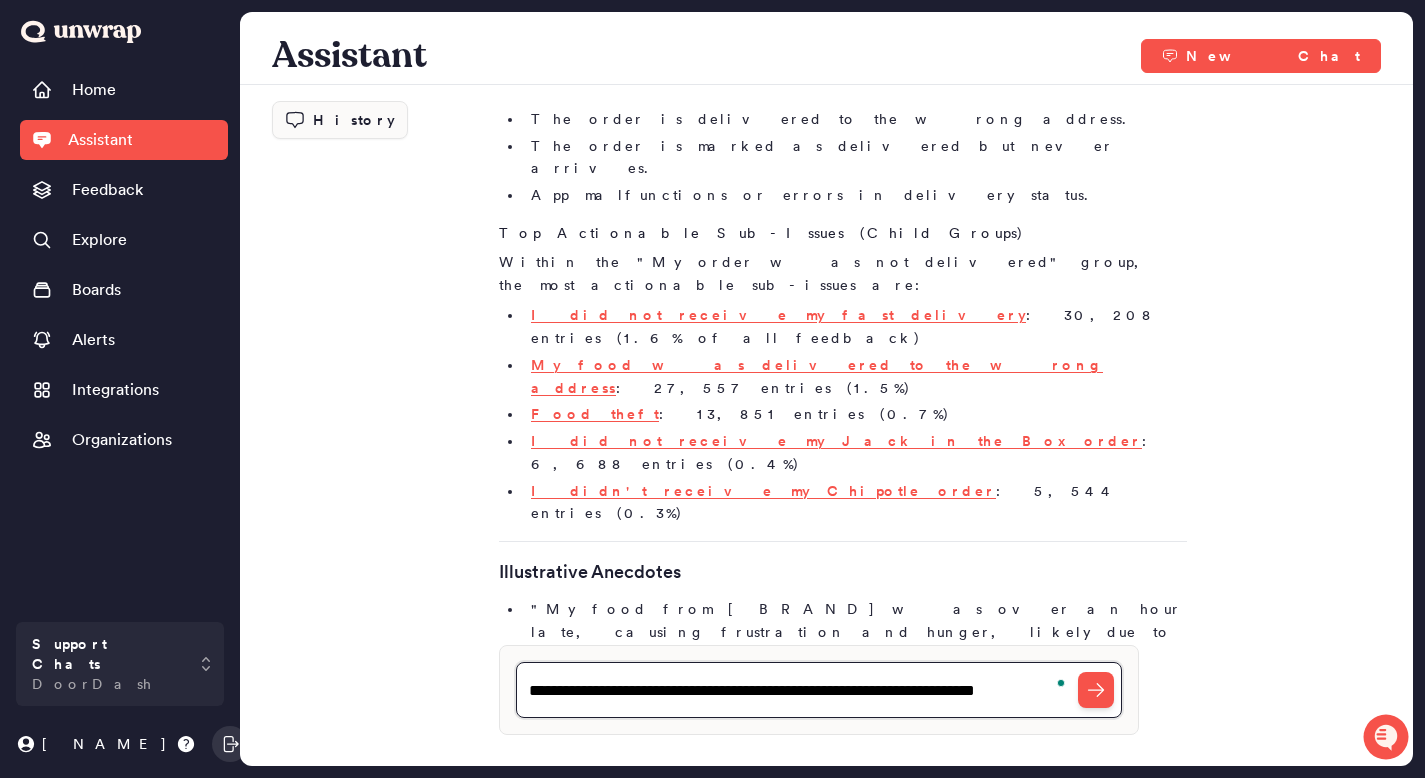 type on "**********" 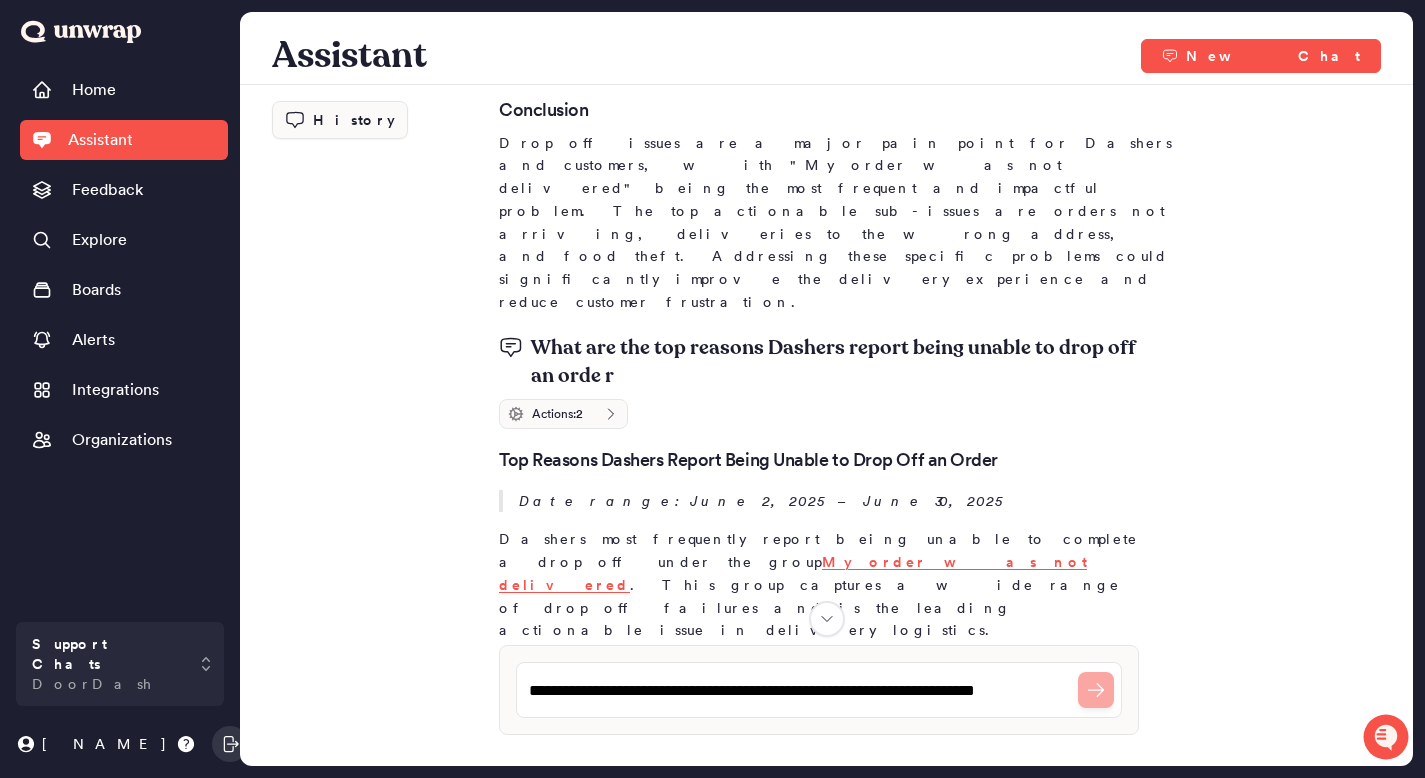 scroll, scrollTop: 1908, scrollLeft: 0, axis: vertical 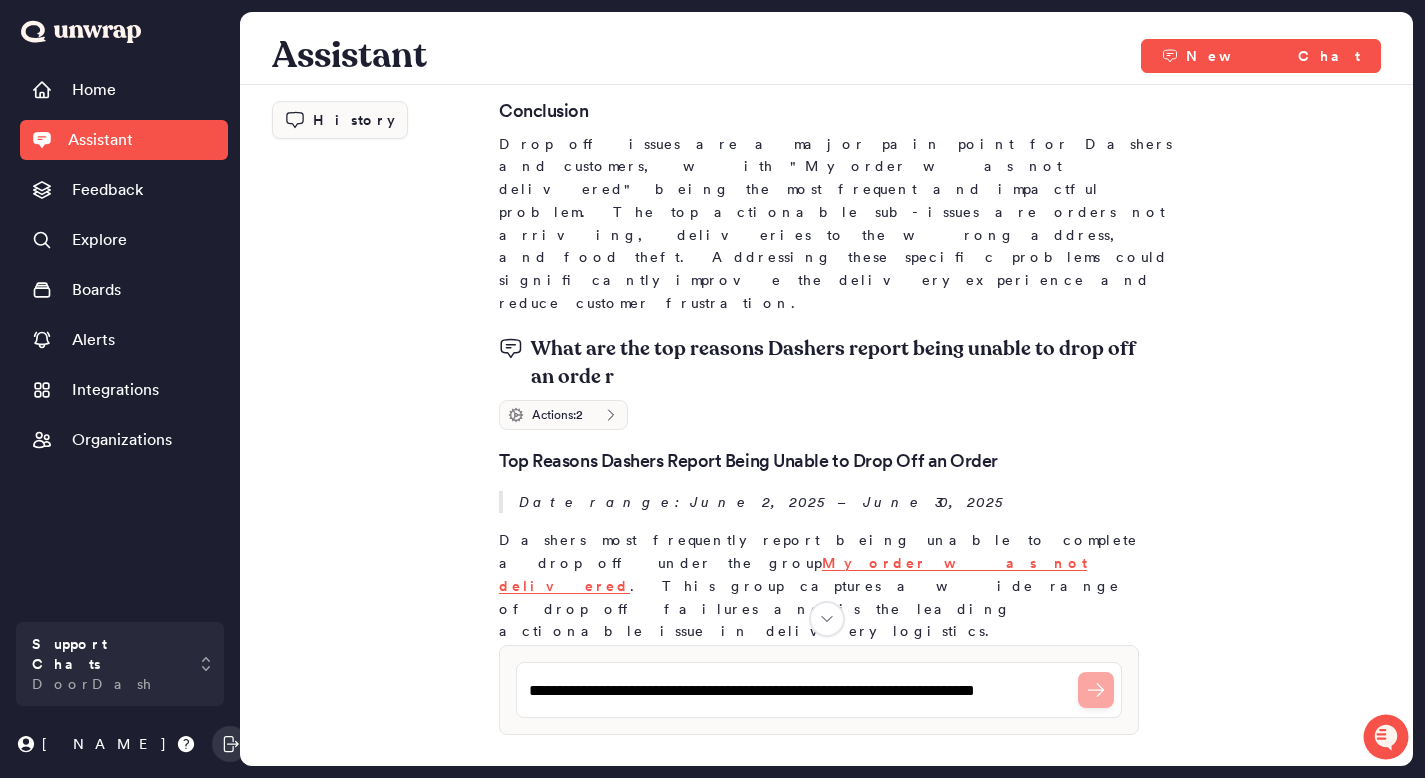 click on "Dashers report confusion with address details, GPS errors, or unclear drop off instructions." at bounding box center (851, 1048) 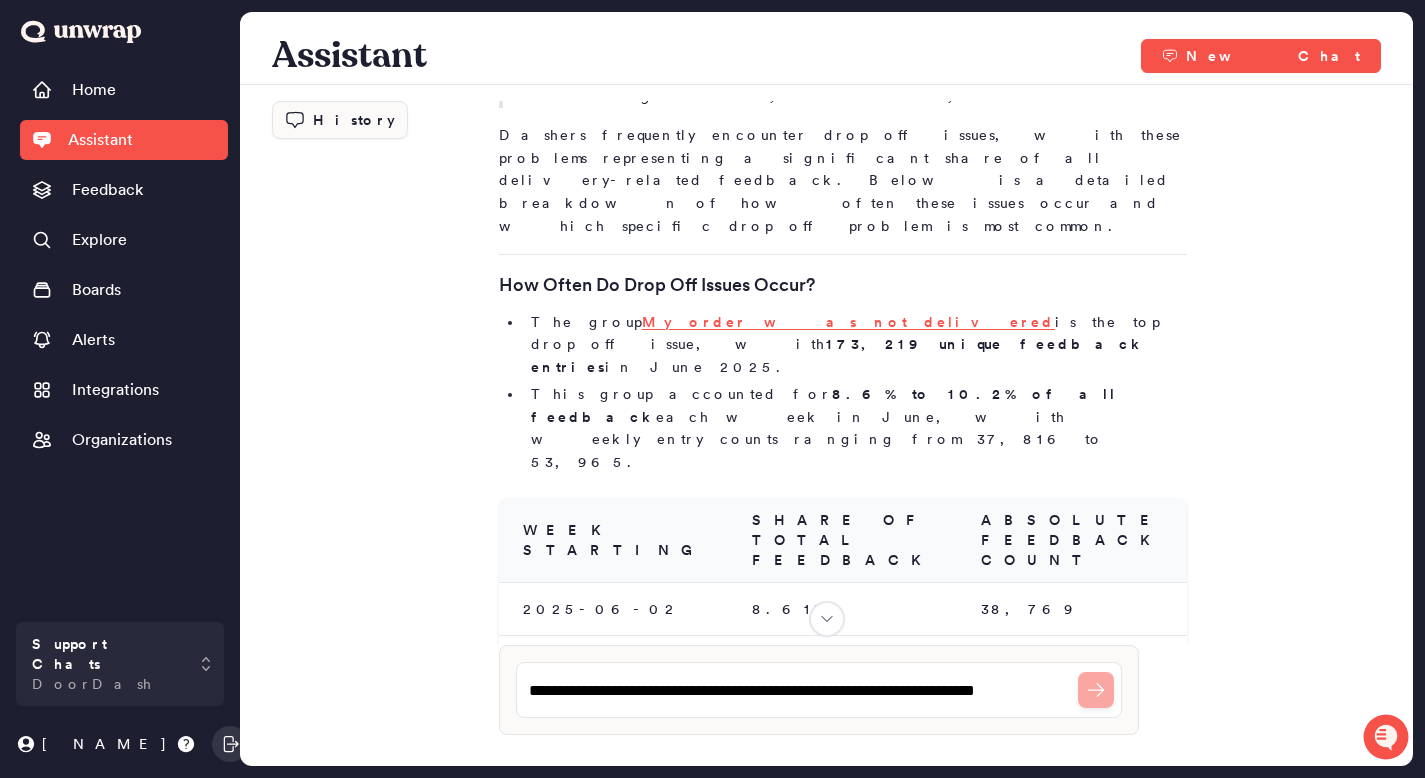 scroll, scrollTop: 0, scrollLeft: 0, axis: both 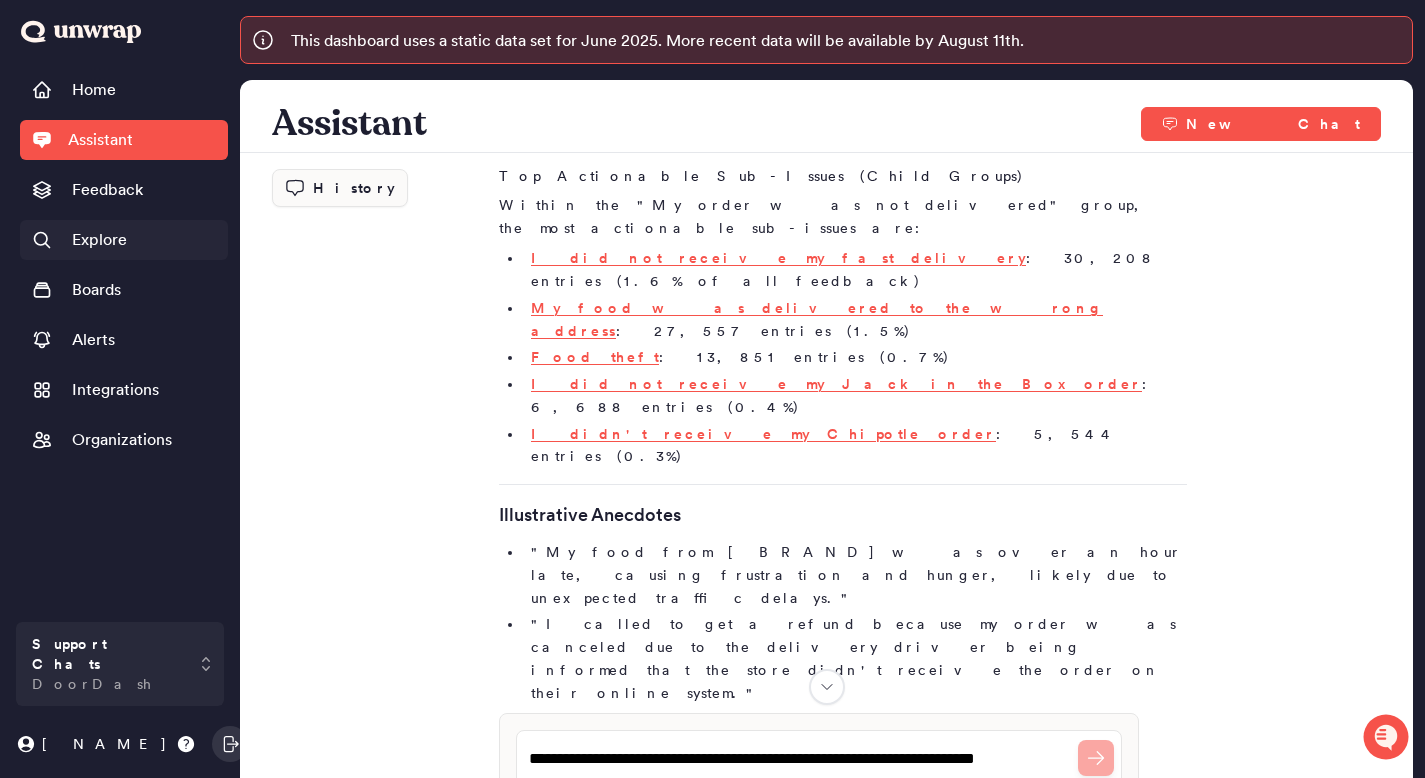 click on "Explore" at bounding box center [124, 240] 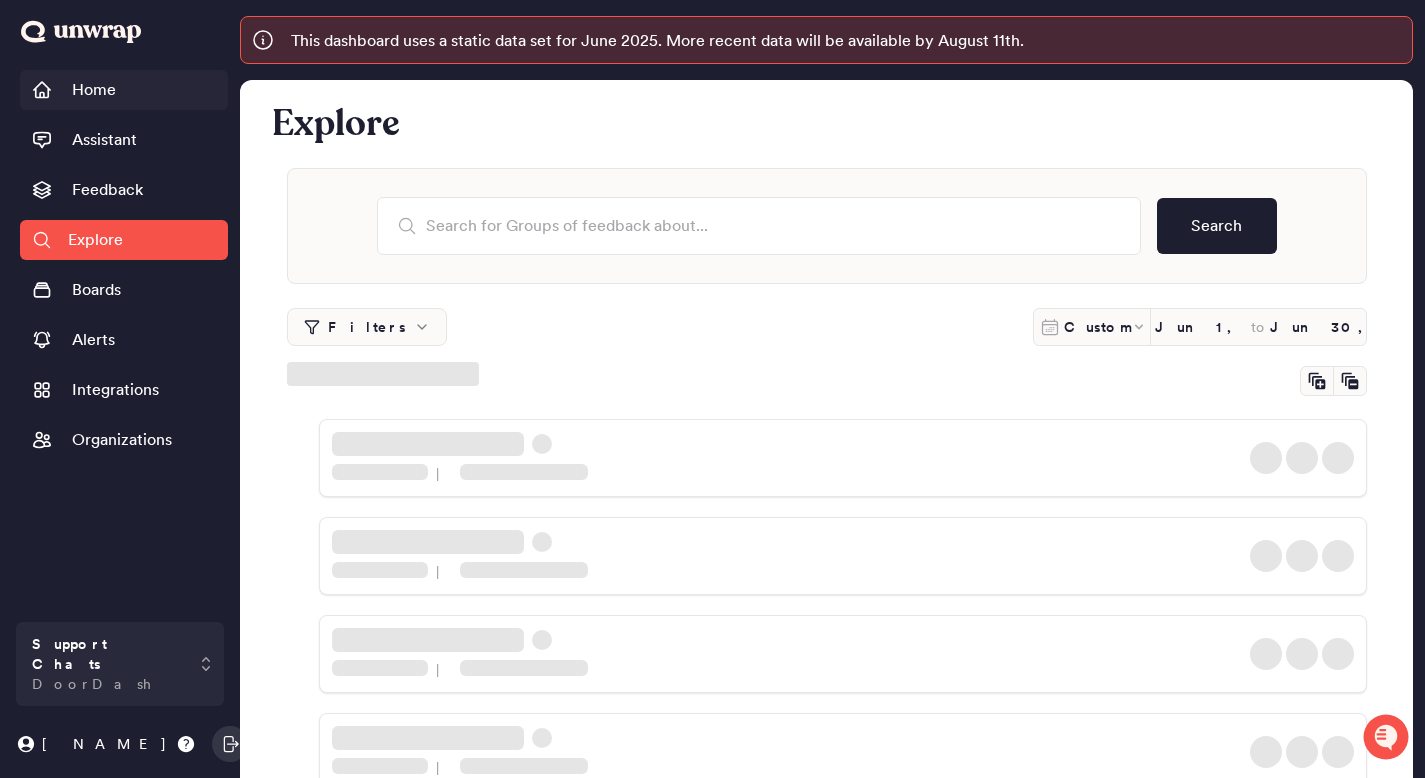 click on "Home" at bounding box center (124, 90) 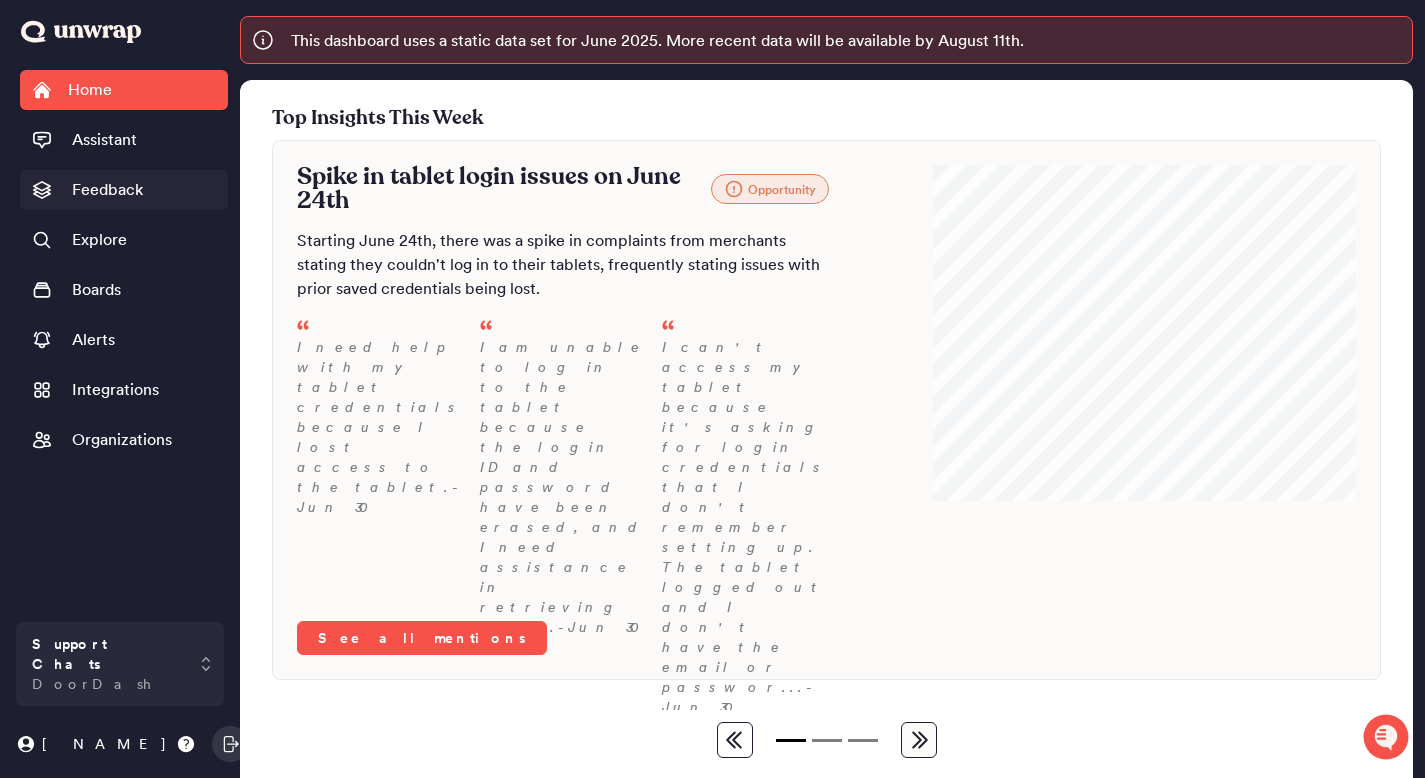 click on "Feedback" at bounding box center [107, 190] 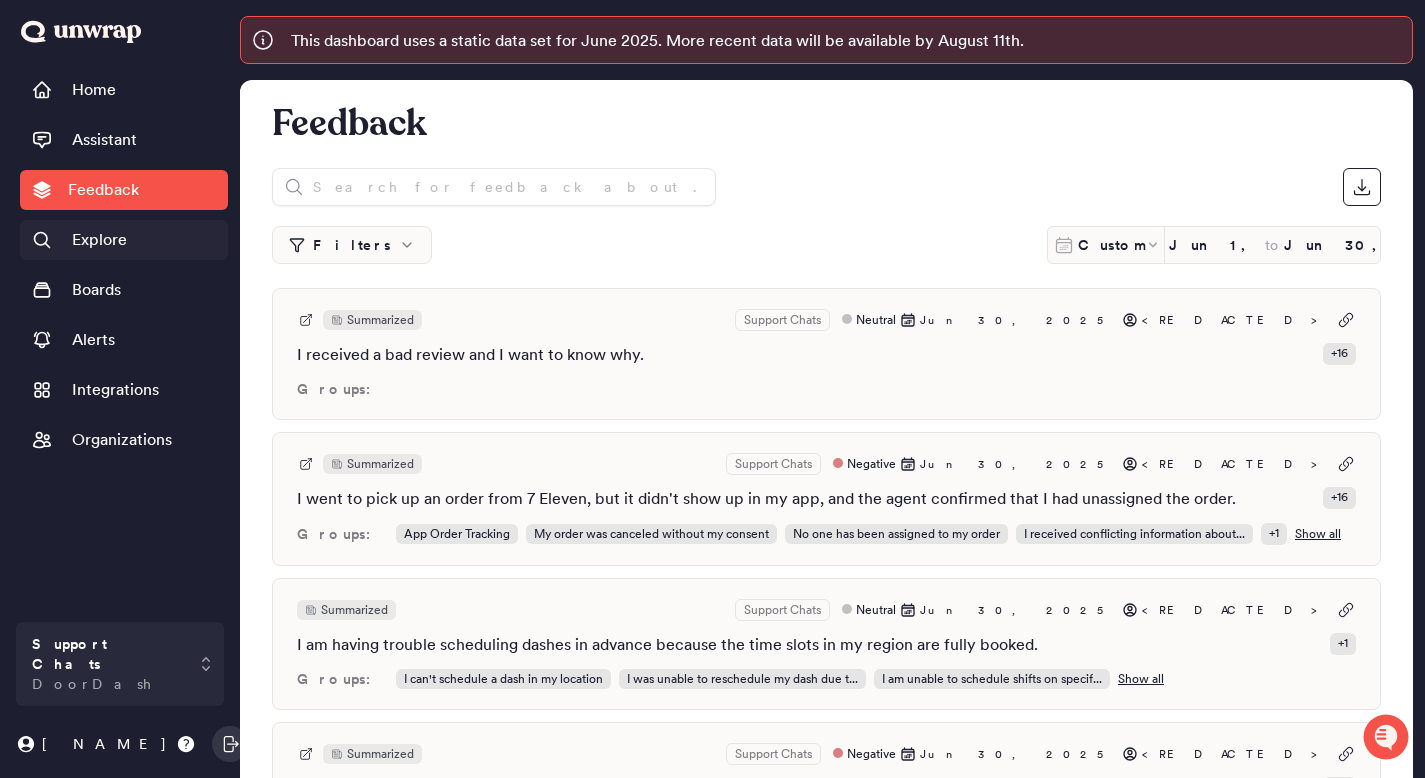 click on "Explore" at bounding box center [99, 240] 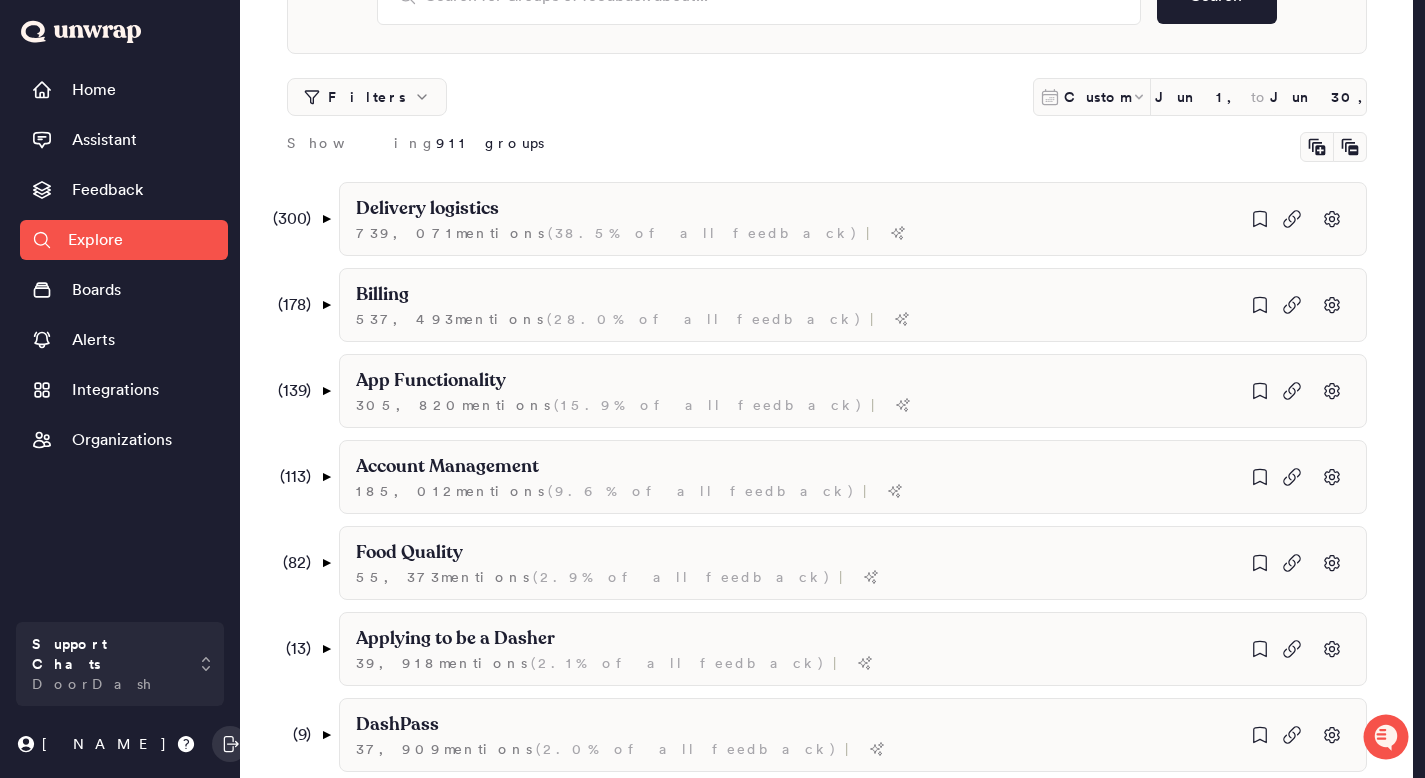 scroll, scrollTop: 233, scrollLeft: 0, axis: vertical 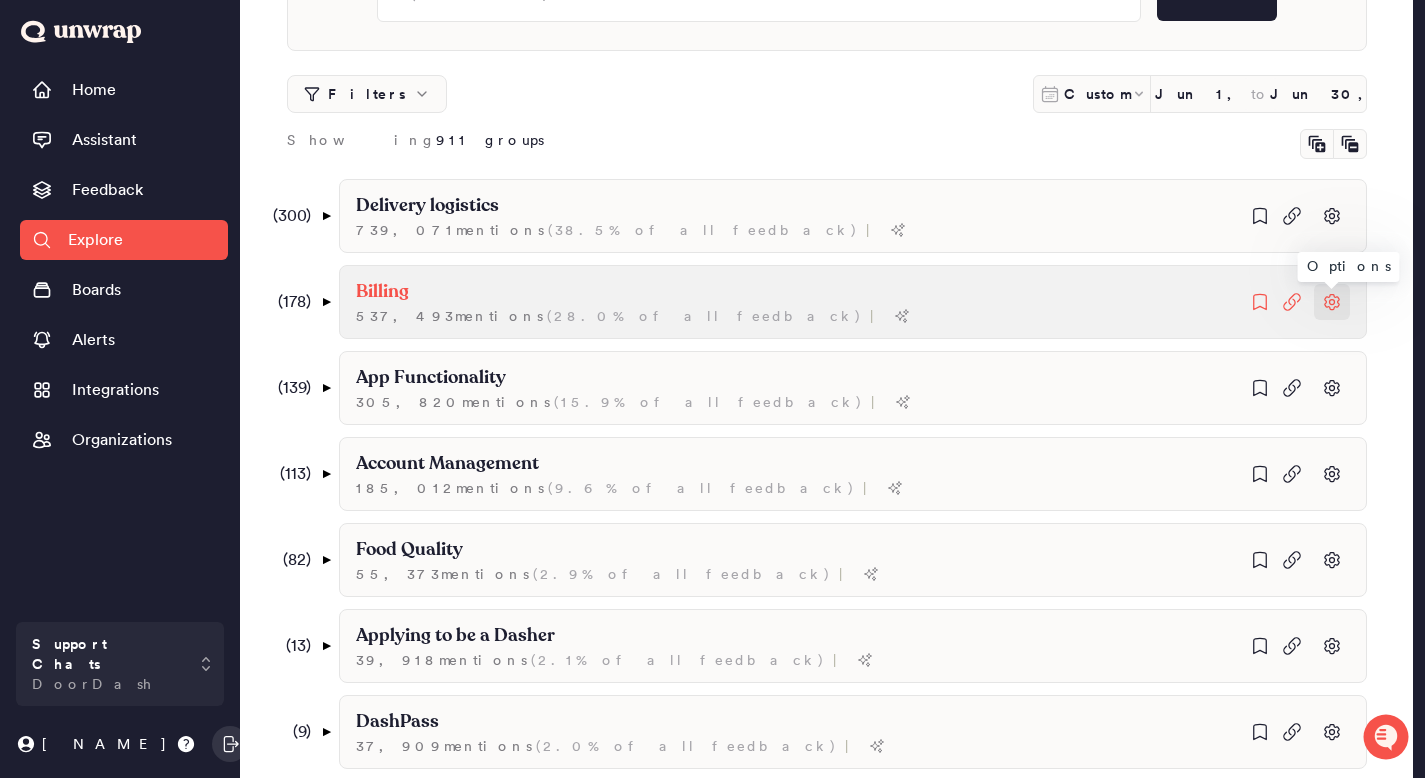 click 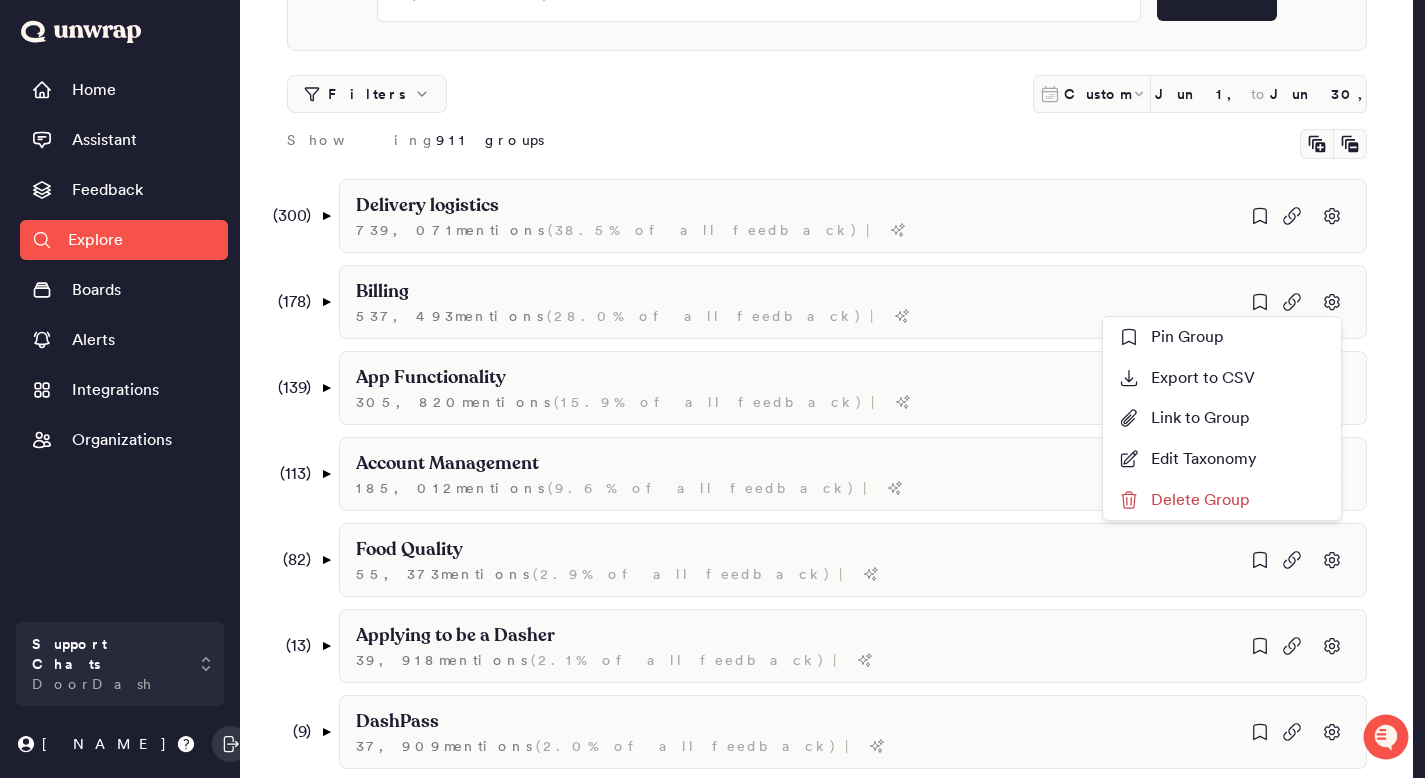 click on "Search" at bounding box center [827, -7] 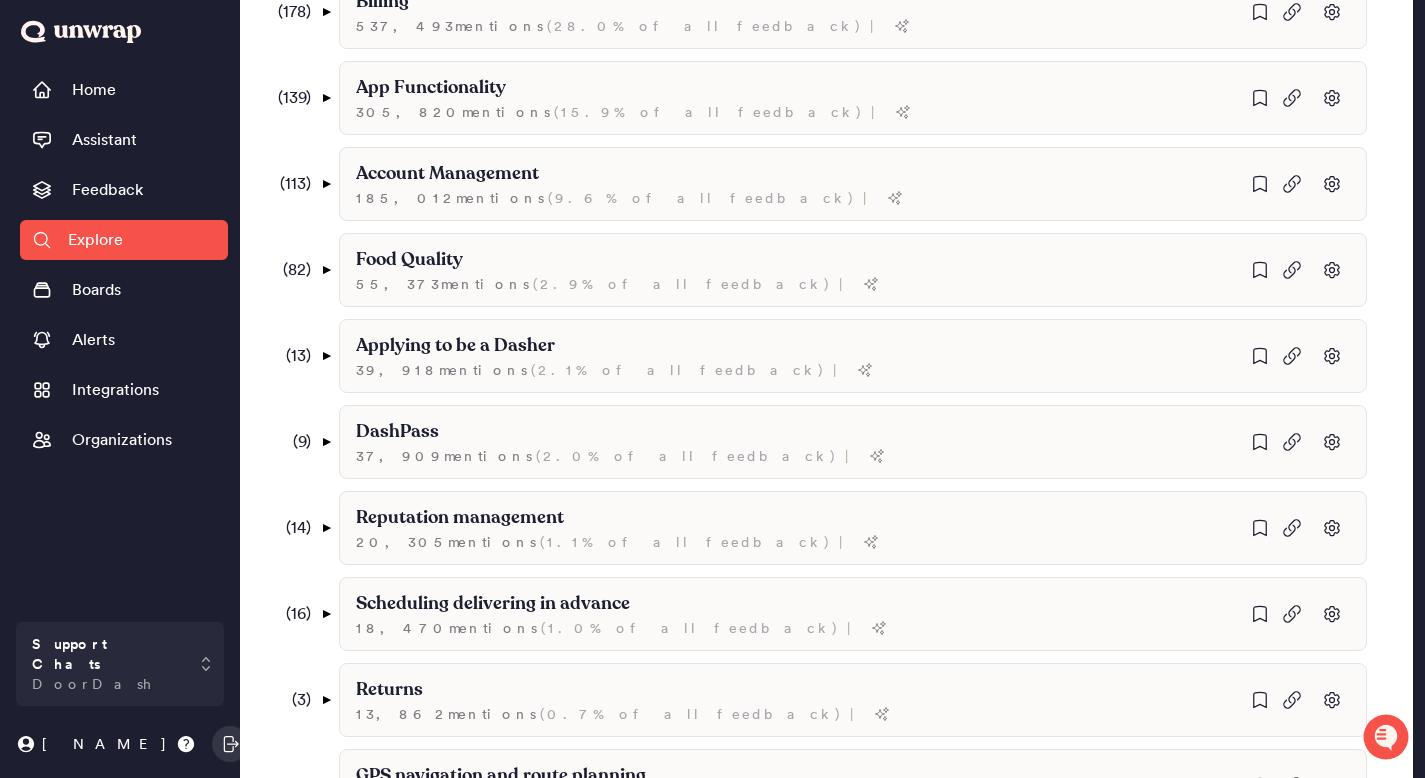 scroll, scrollTop: 524, scrollLeft: 0, axis: vertical 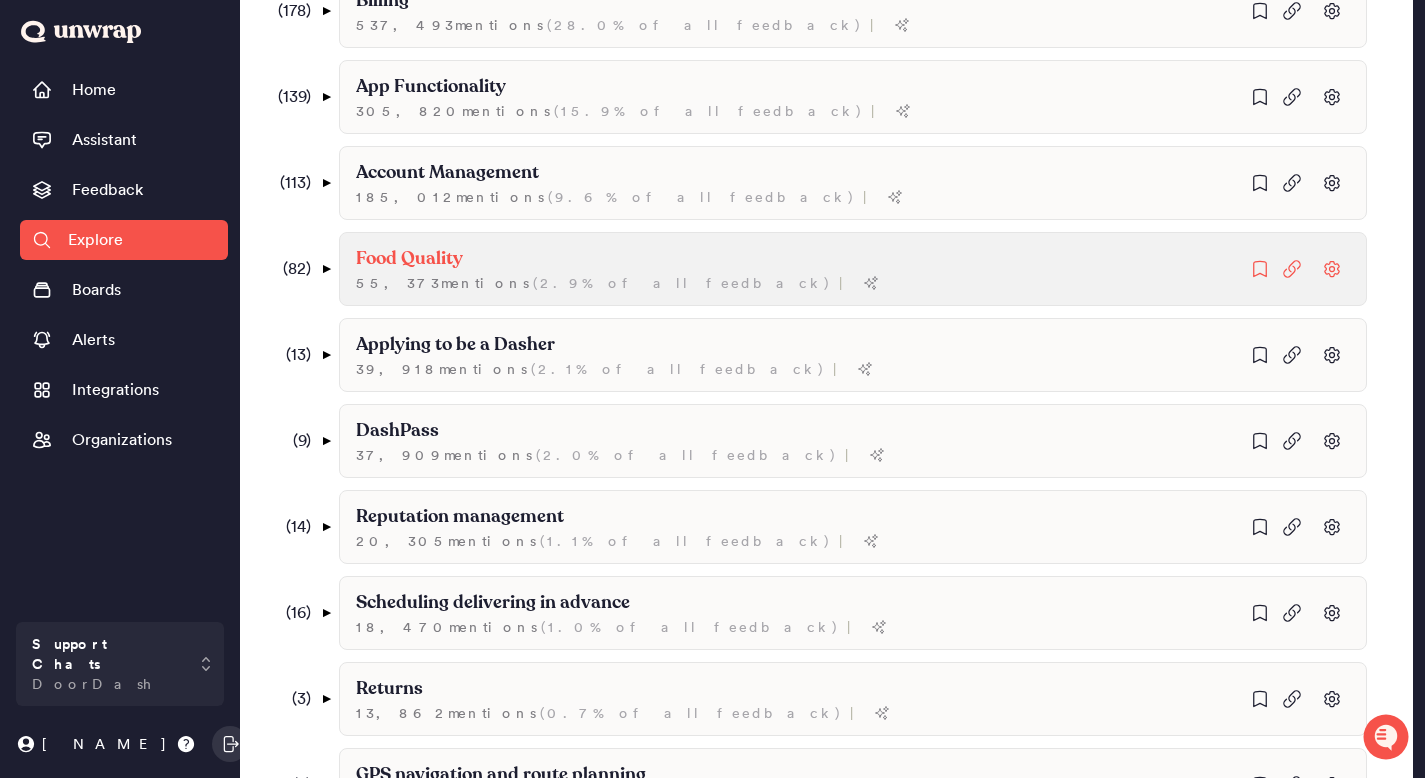 click on "55,373  mention s   ( 2.9% of all feedback )" at bounding box center [607, -61] 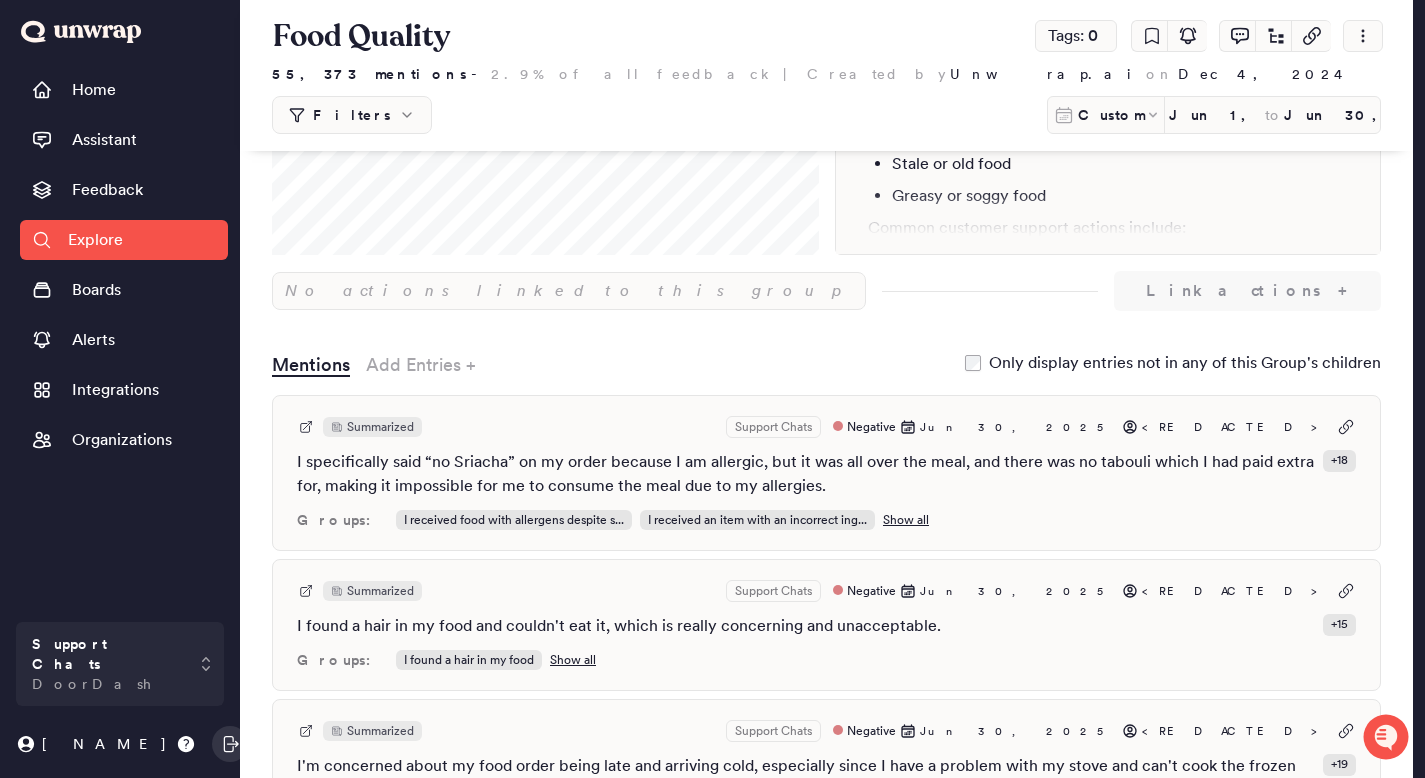 scroll, scrollTop: 79, scrollLeft: 0, axis: vertical 